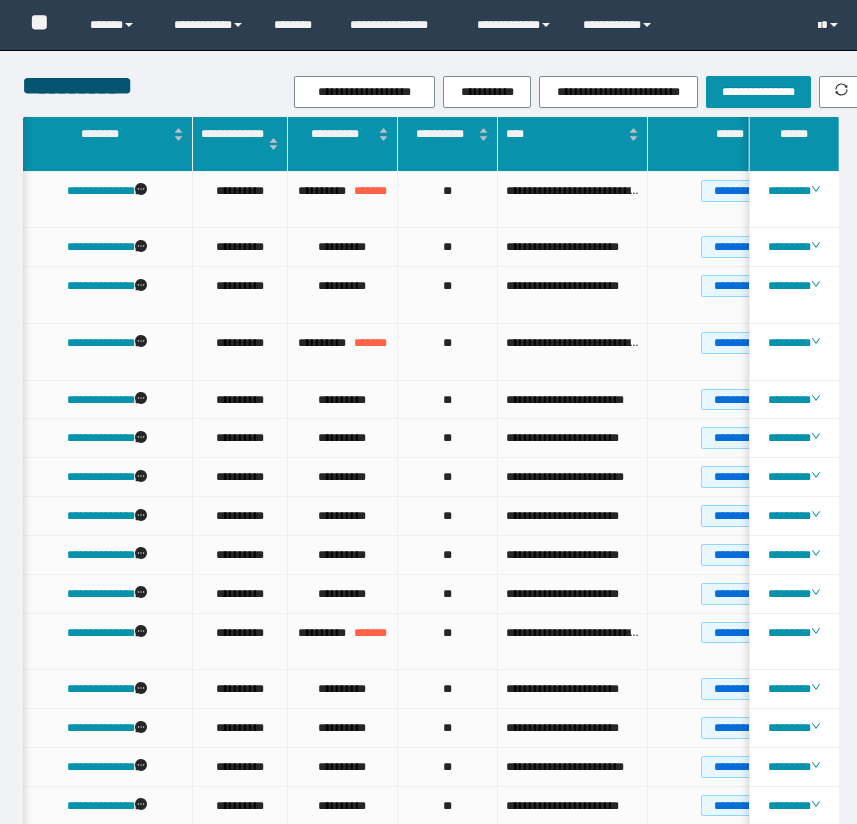 scroll, scrollTop: 363, scrollLeft: 53, axis: both 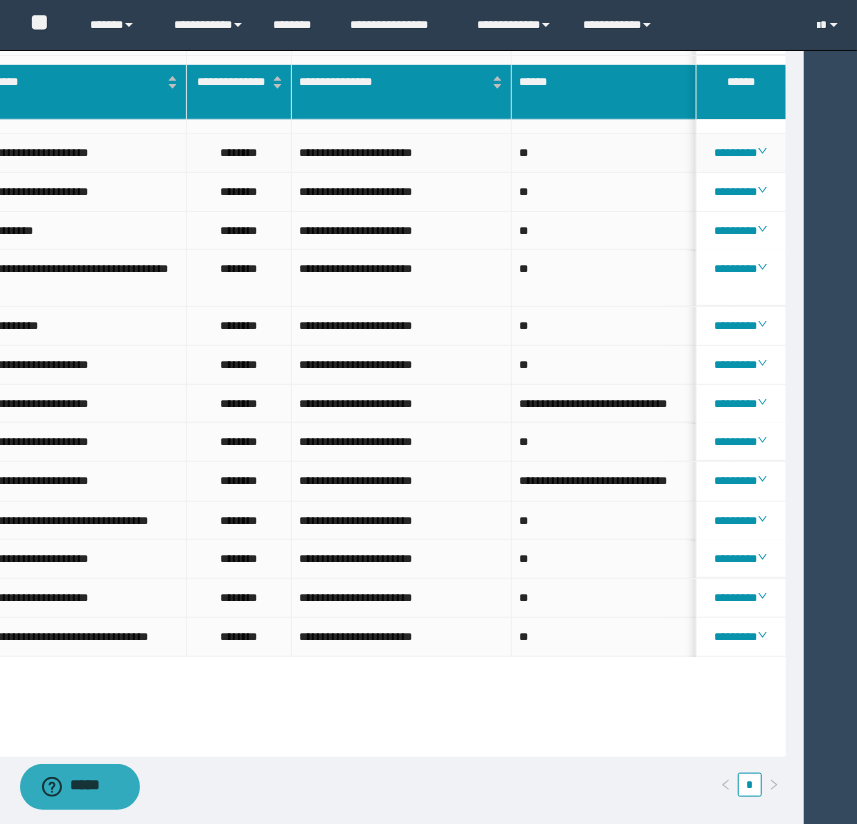 click on "**********" at bounding box center (402, 153) 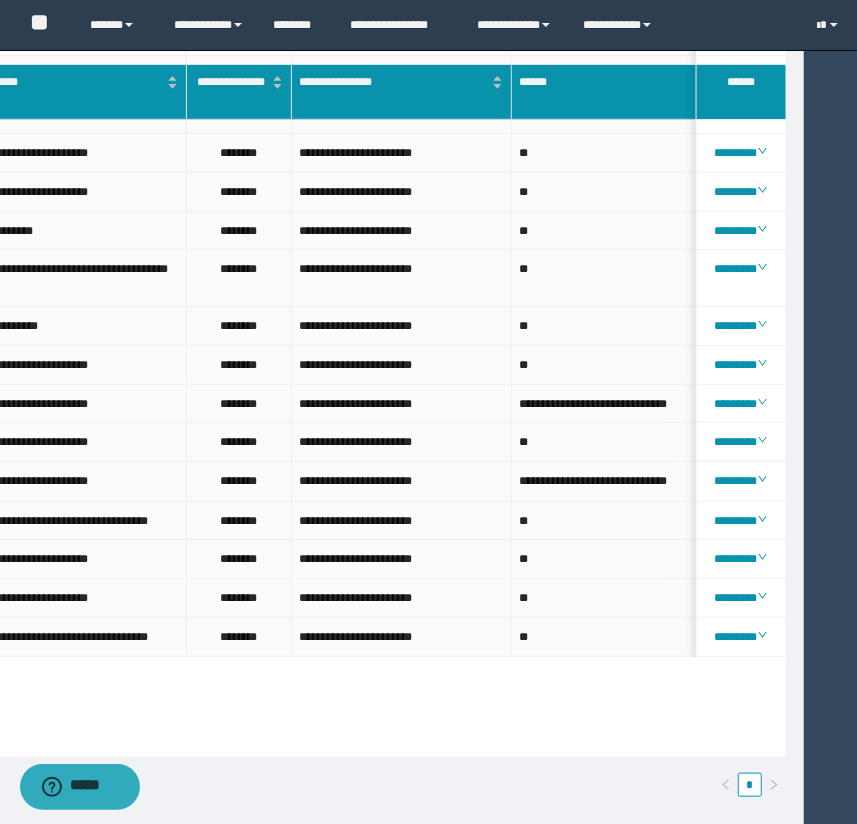 click on "**********" at bounding box center [428, 25] 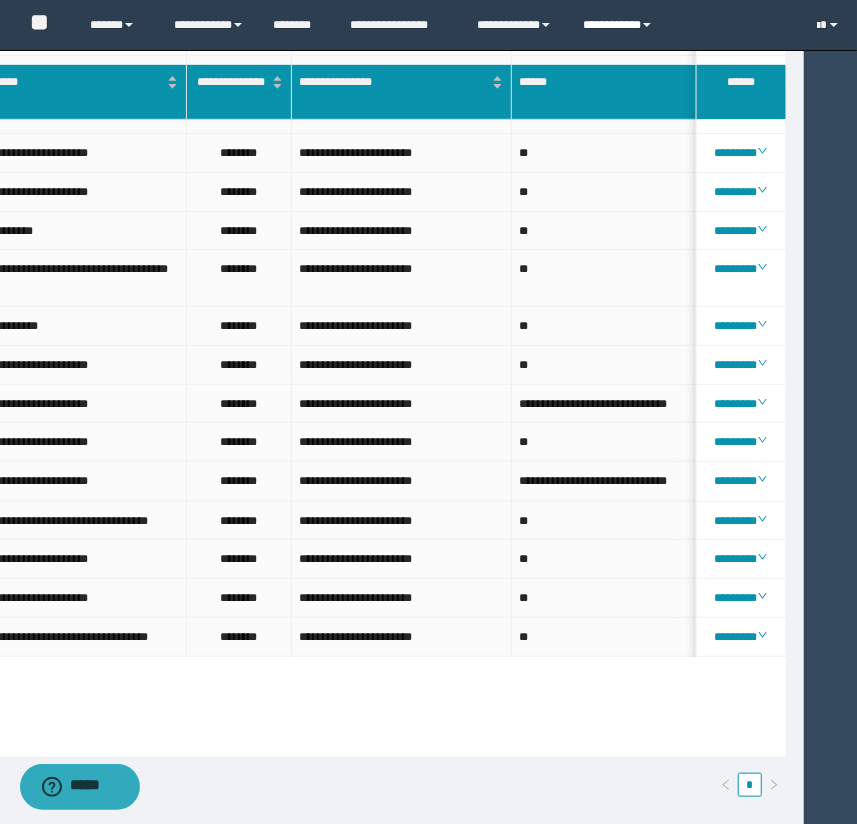 click on "**********" at bounding box center [620, 25] 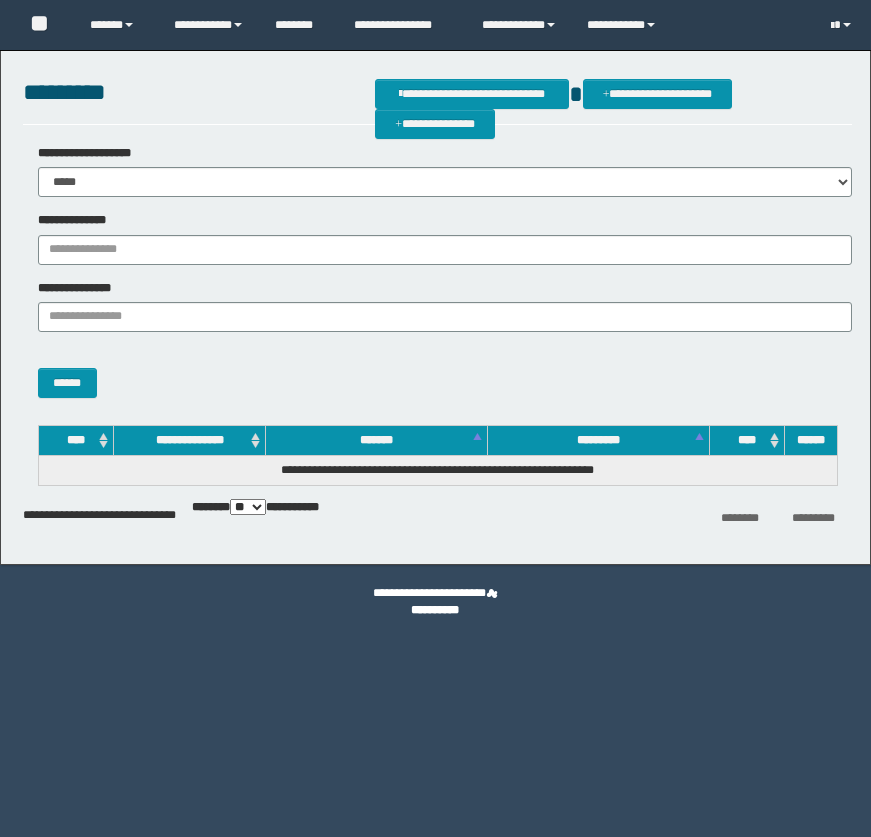 scroll, scrollTop: 0, scrollLeft: 0, axis: both 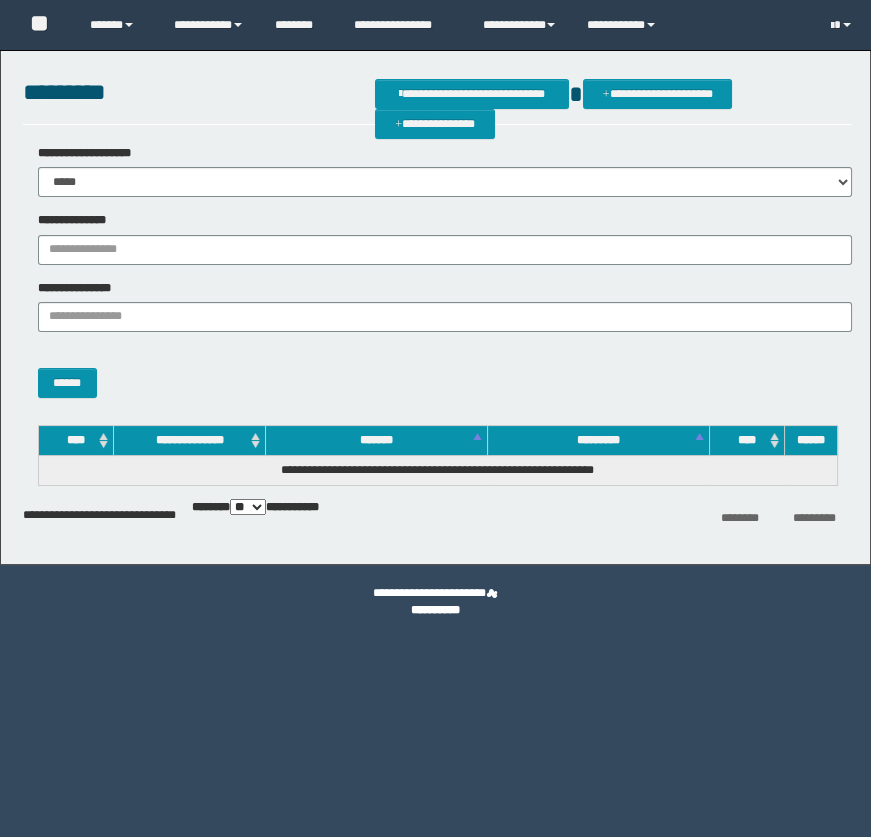 click on "**********" at bounding box center [445, 250] 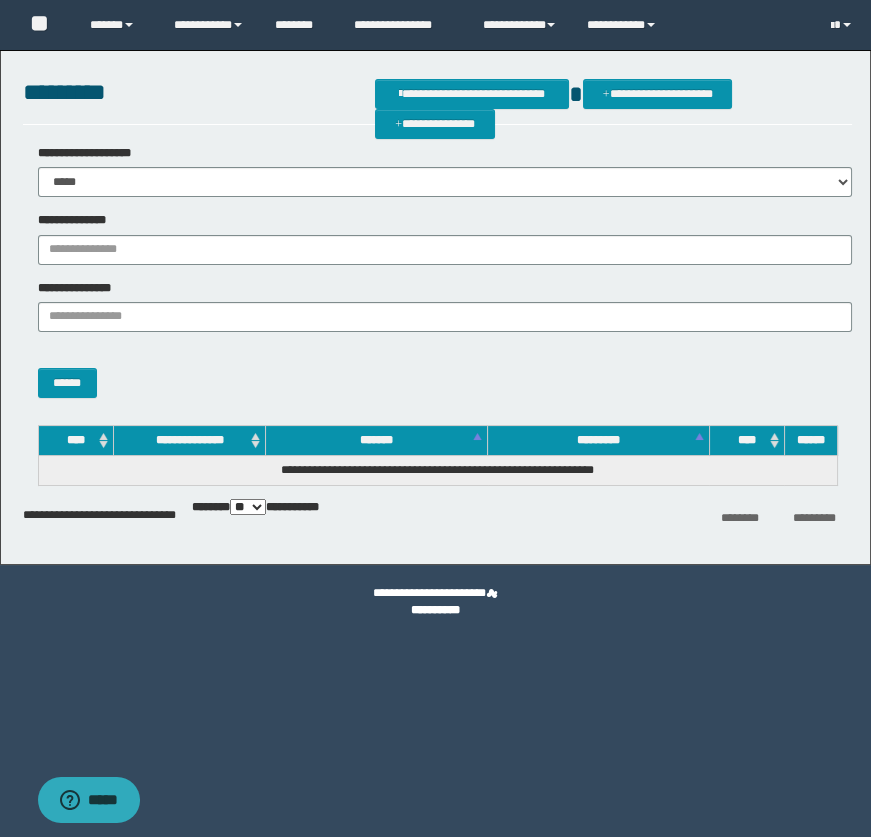 scroll, scrollTop: 0, scrollLeft: 0, axis: both 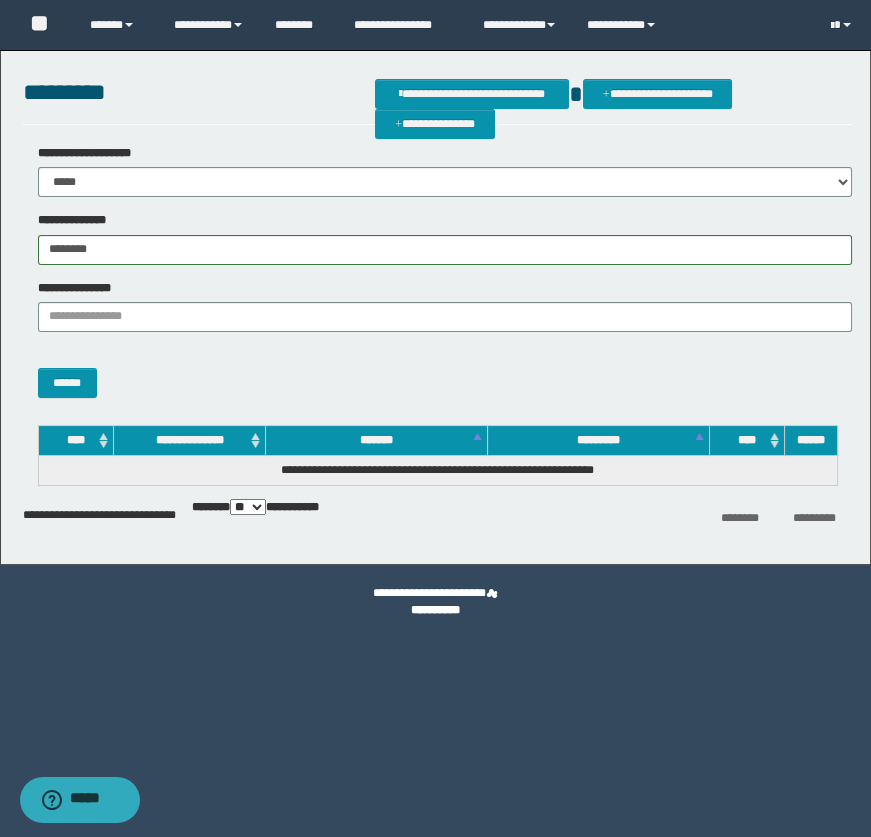 type on "********" 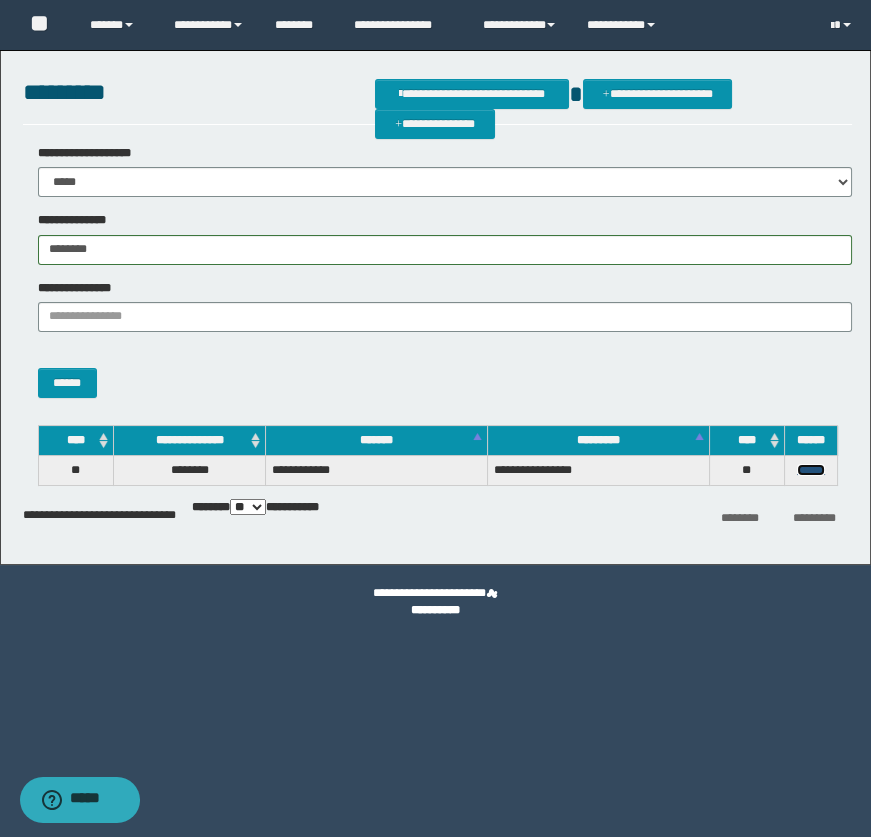click on "******" at bounding box center (811, 470) 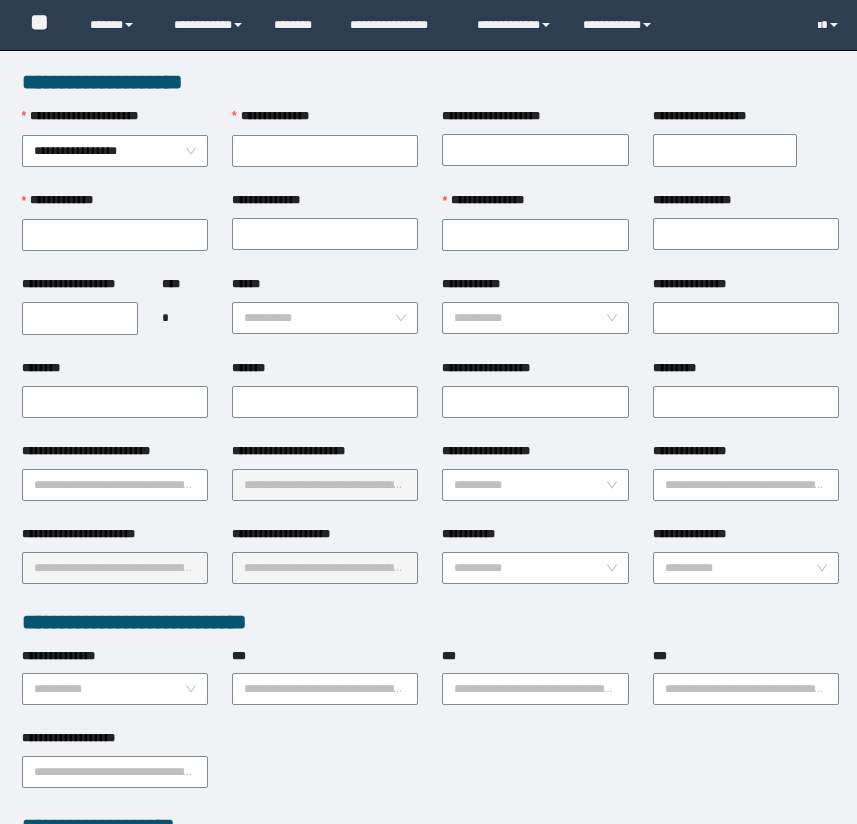 scroll, scrollTop: 0, scrollLeft: 0, axis: both 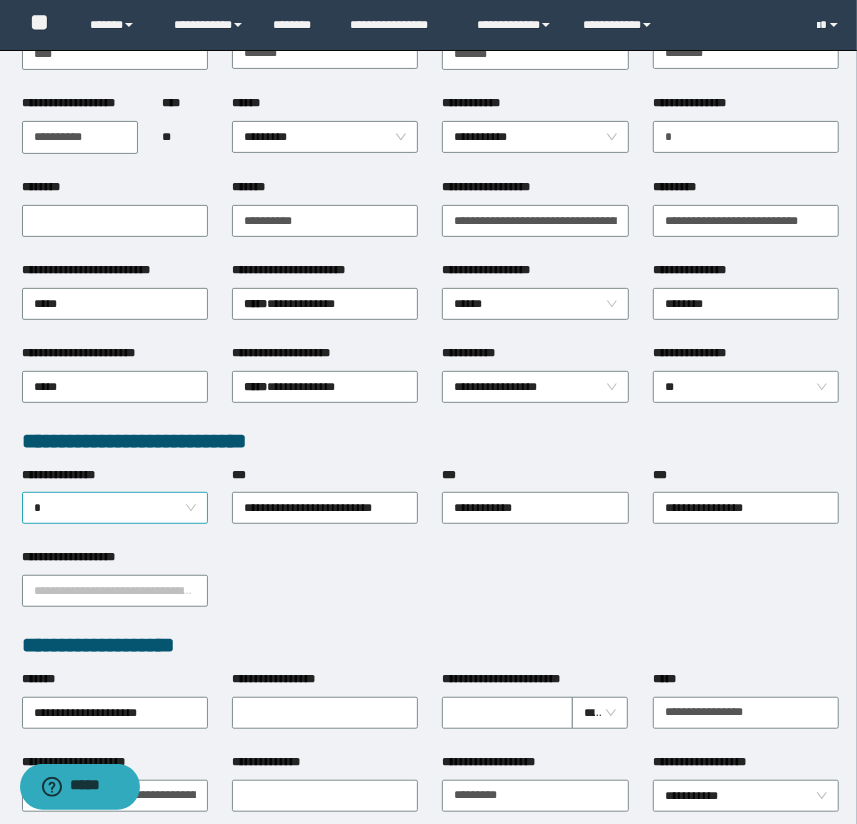 click on "*" at bounding box center [115, 508] 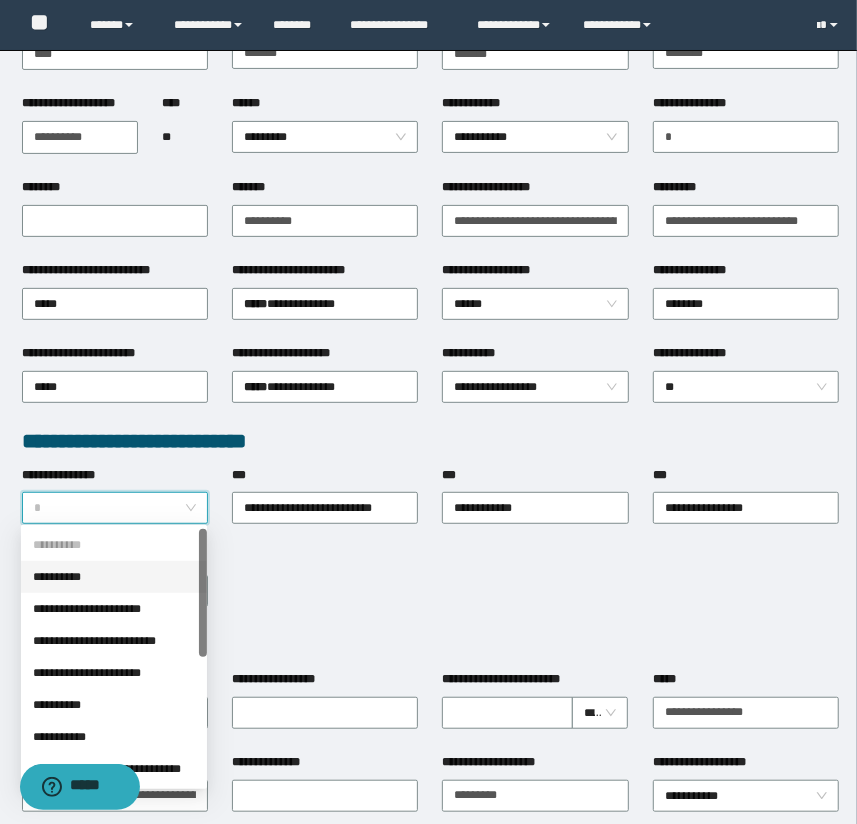 drag, startPoint x: 133, startPoint y: 576, endPoint x: 134, endPoint y: 597, distance: 21.023796 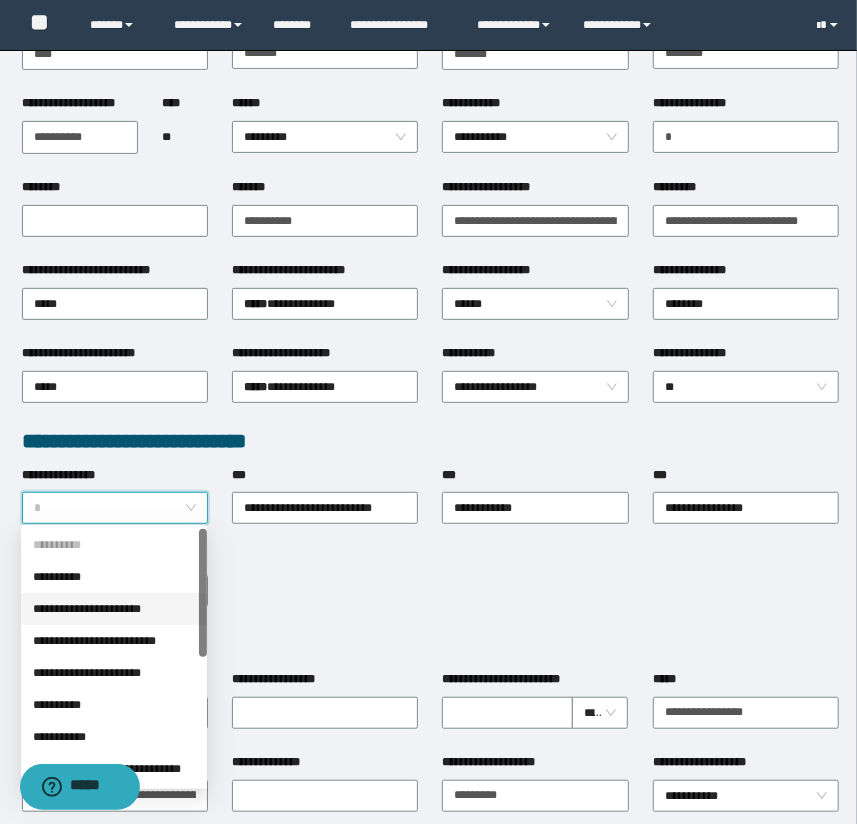 click on "**********" at bounding box center (114, 609) 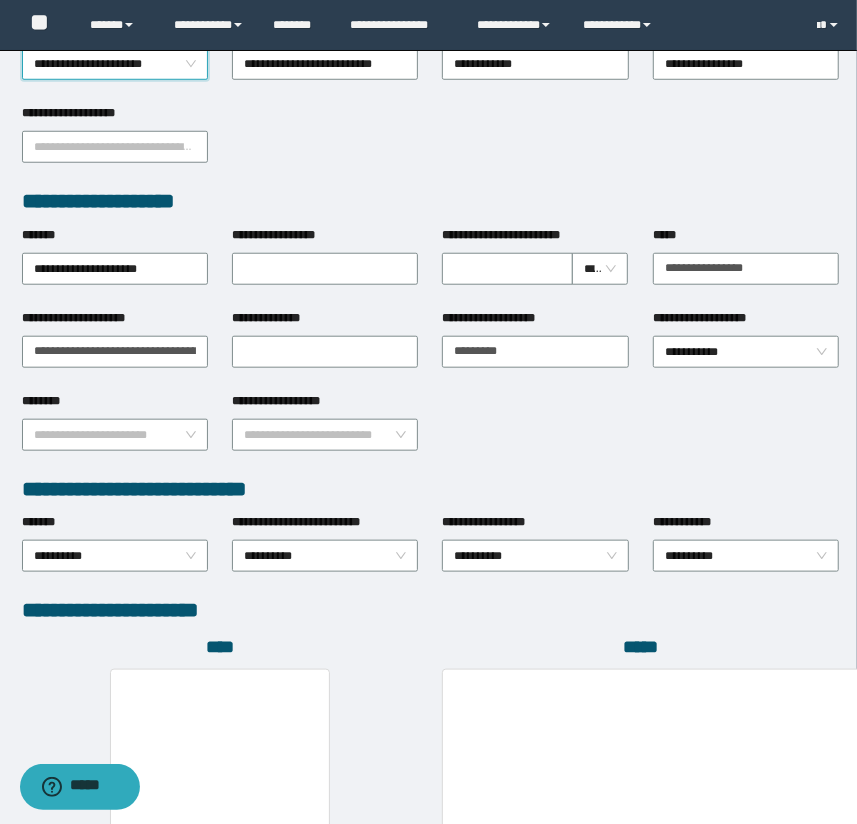 scroll, scrollTop: 818, scrollLeft: 0, axis: vertical 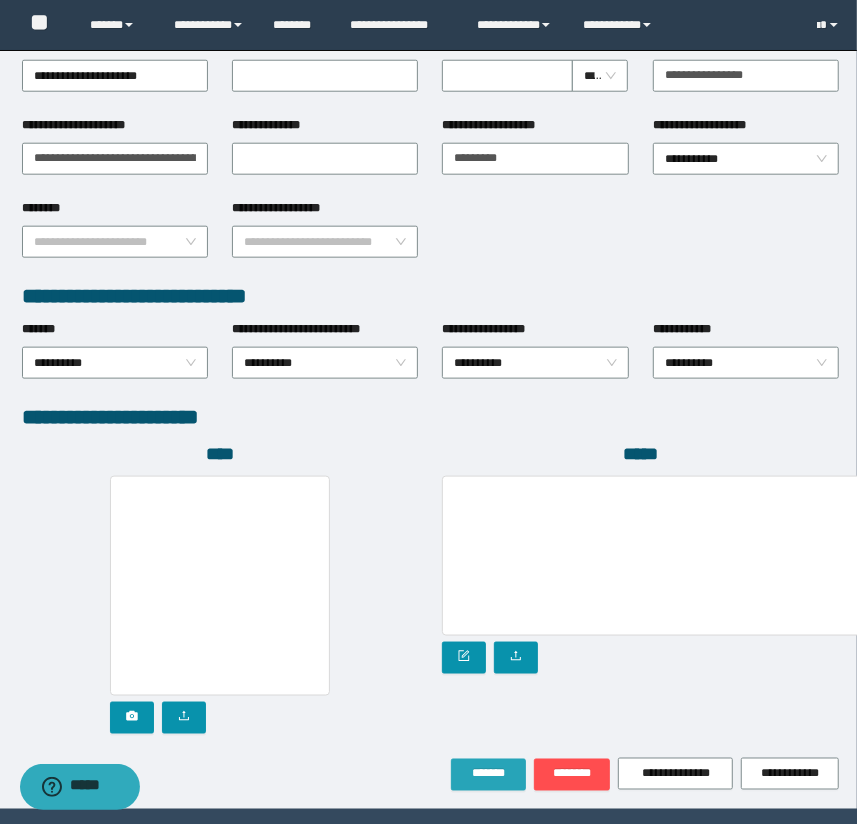 click on "*******" at bounding box center (488, 774) 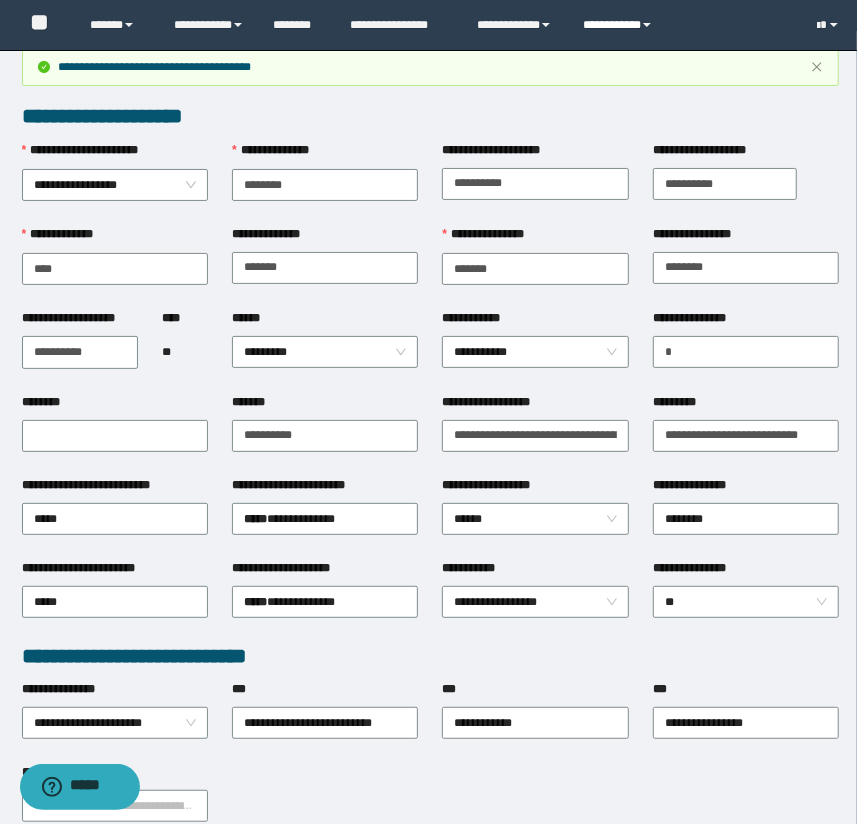 scroll, scrollTop: 0, scrollLeft: 0, axis: both 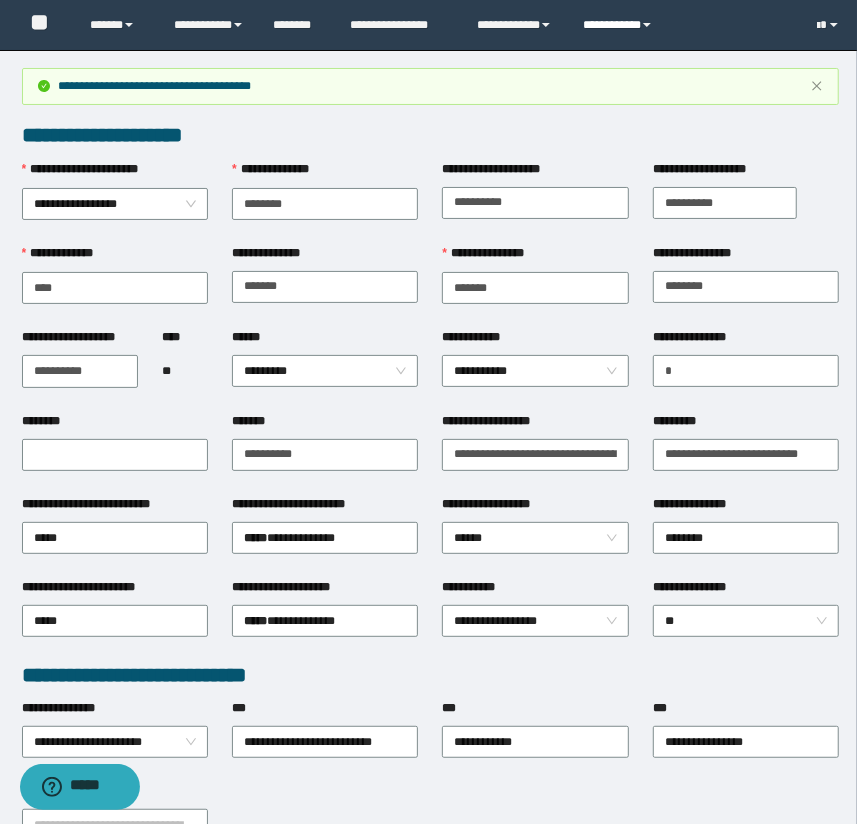 click on "**********" at bounding box center [620, 25] 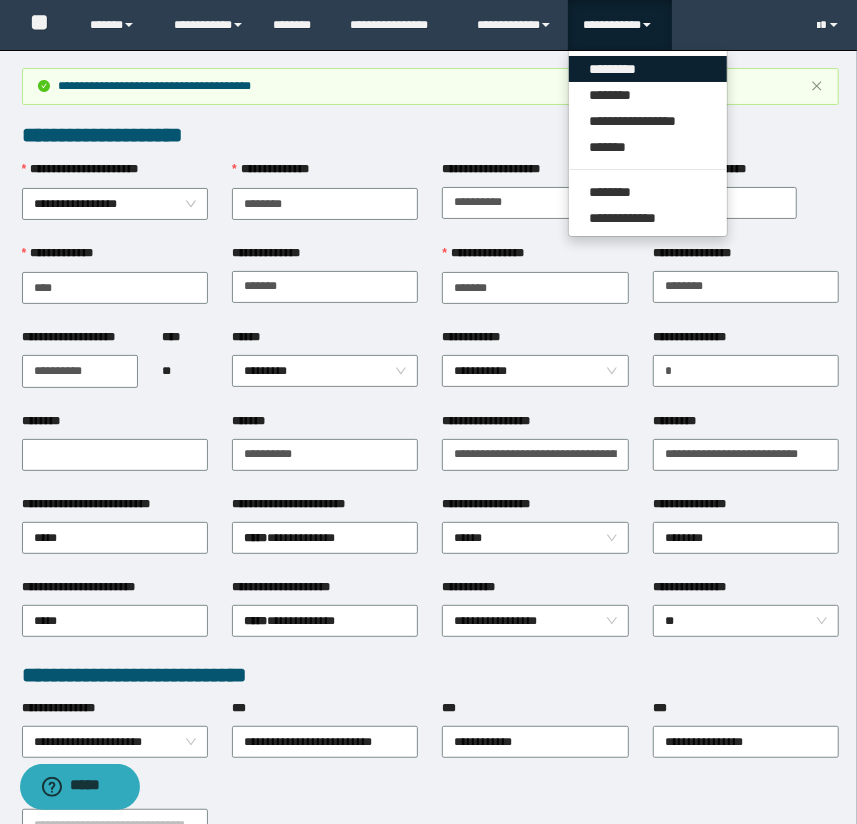 click on "*********" at bounding box center [648, 69] 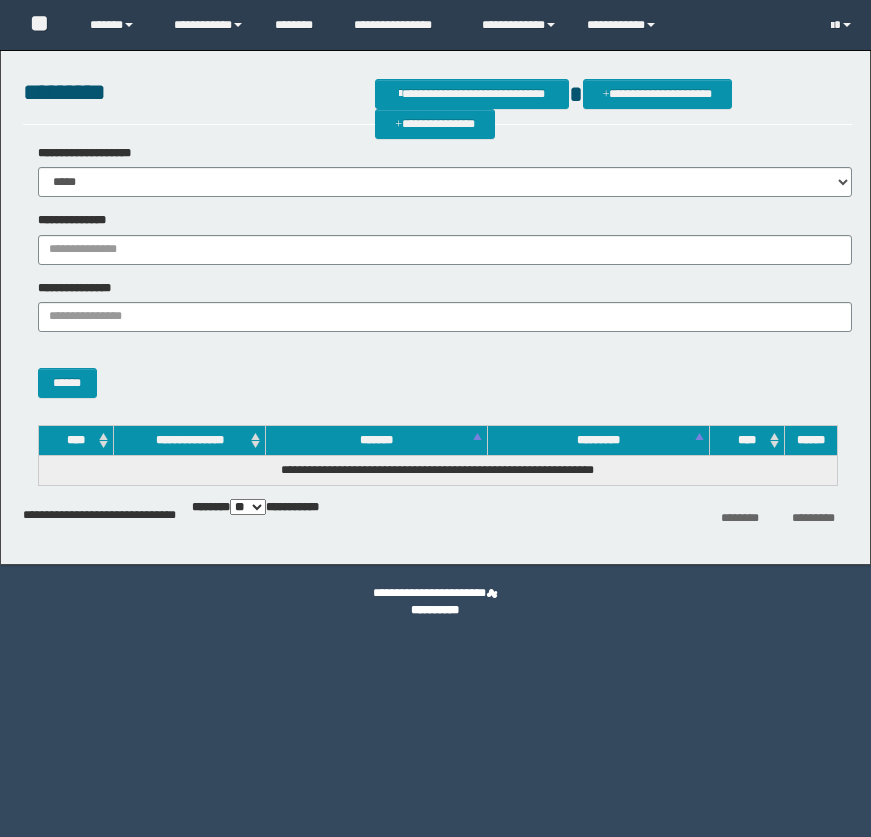scroll, scrollTop: 0, scrollLeft: 0, axis: both 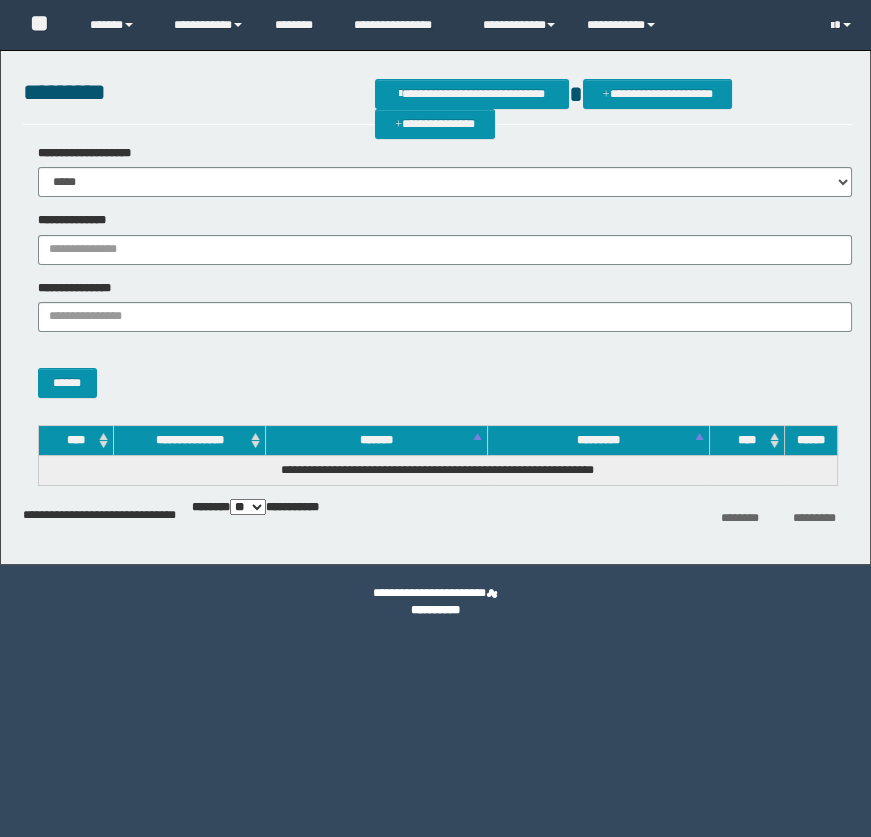 click on "**********" at bounding box center (445, 250) 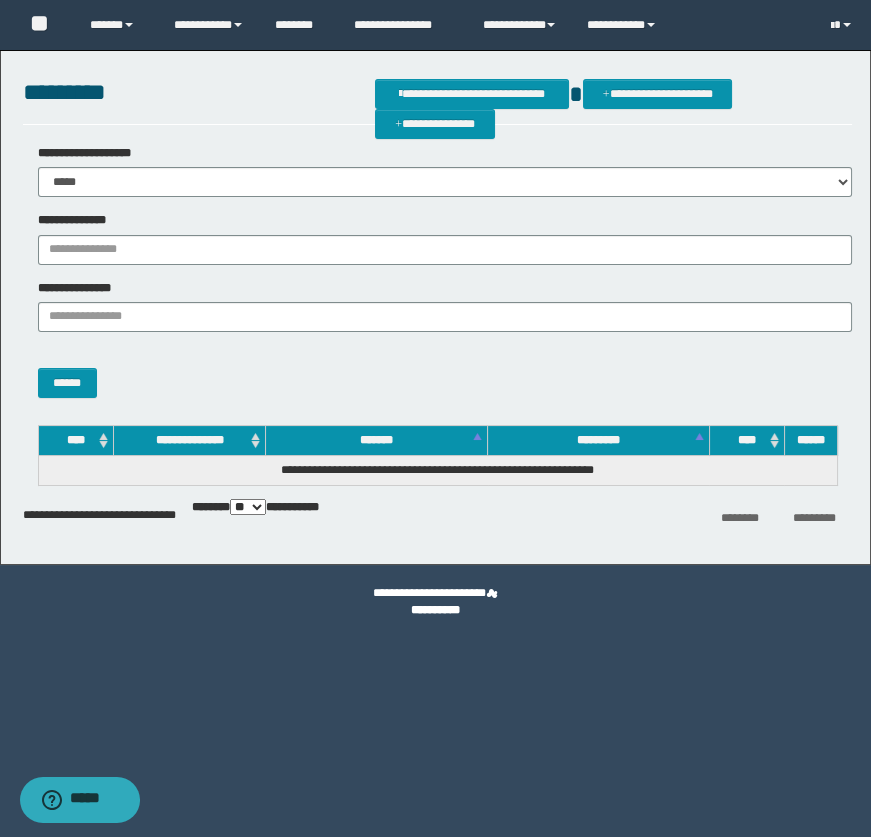 click on "**********" at bounding box center (445, 250) 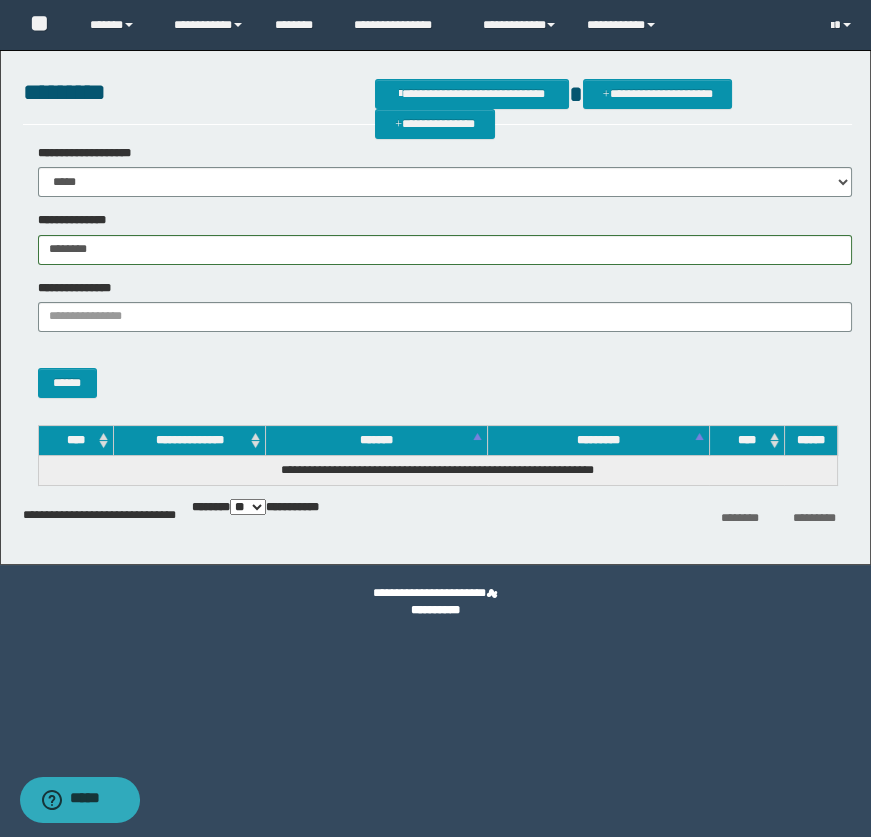 type on "********" 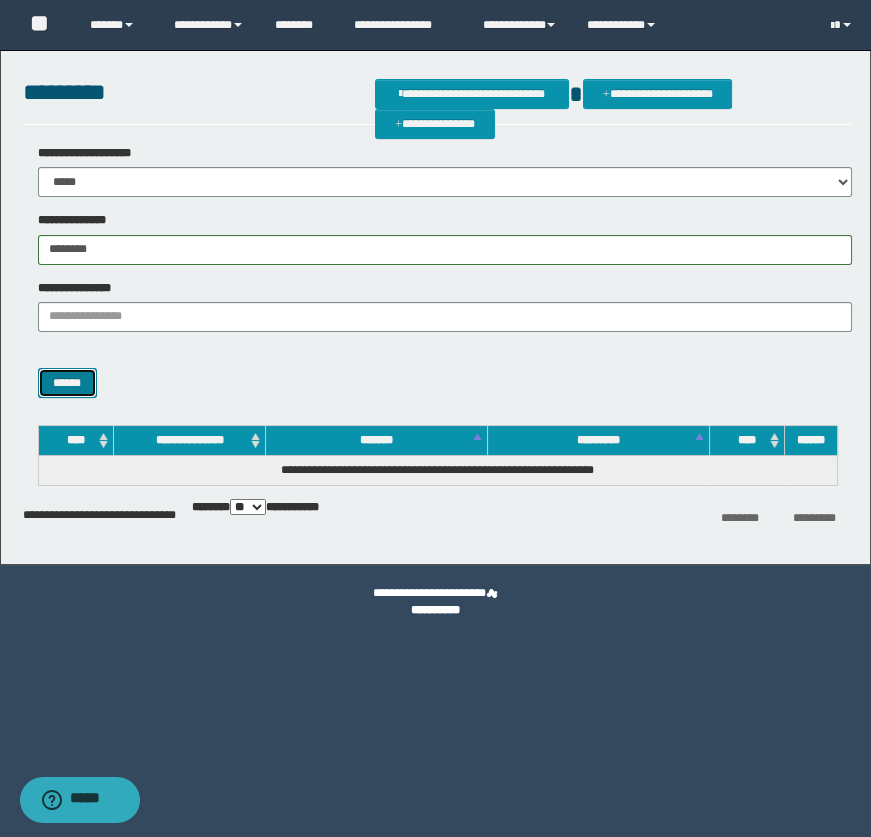 click on "******" at bounding box center (67, 383) 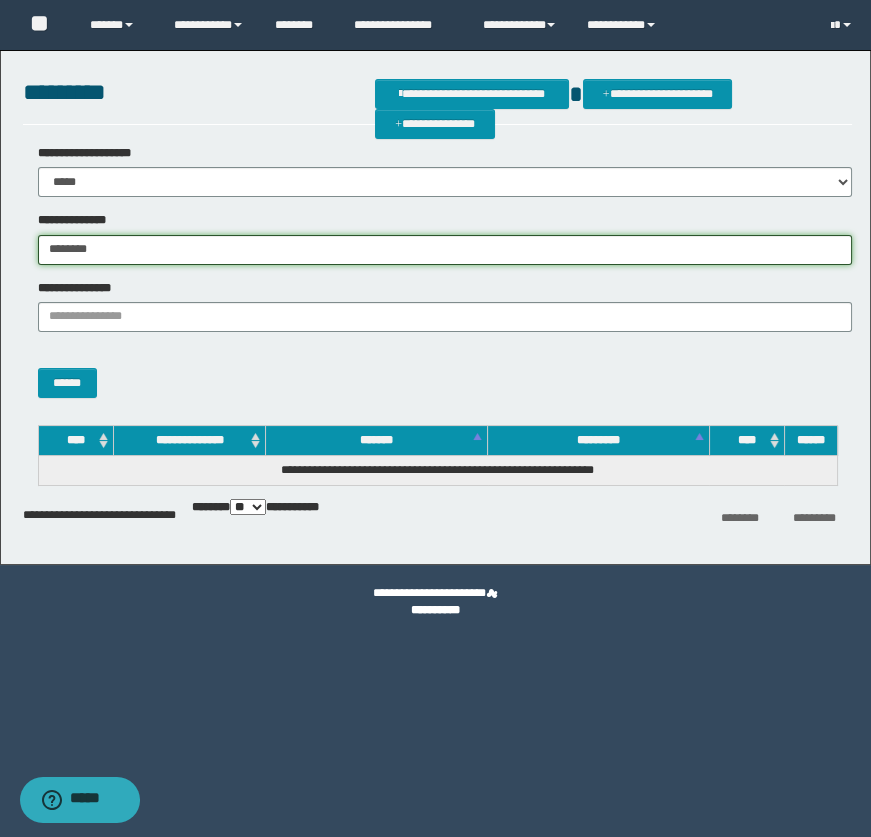drag, startPoint x: 210, startPoint y: 247, endPoint x: -63, endPoint y: 219, distance: 274.43213 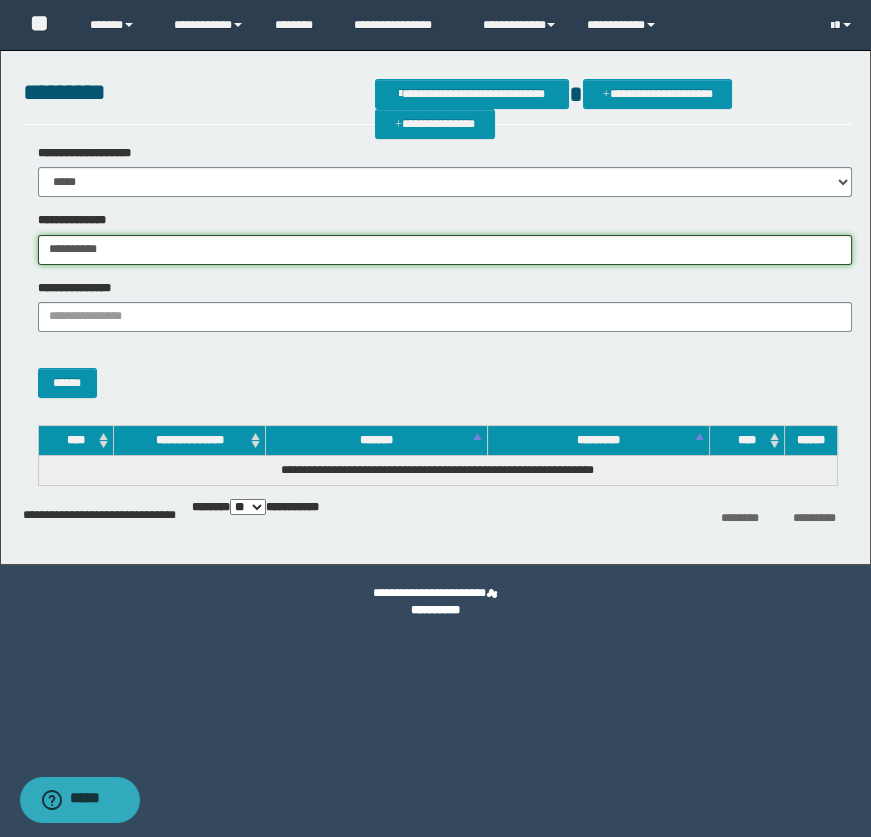 type on "**********" 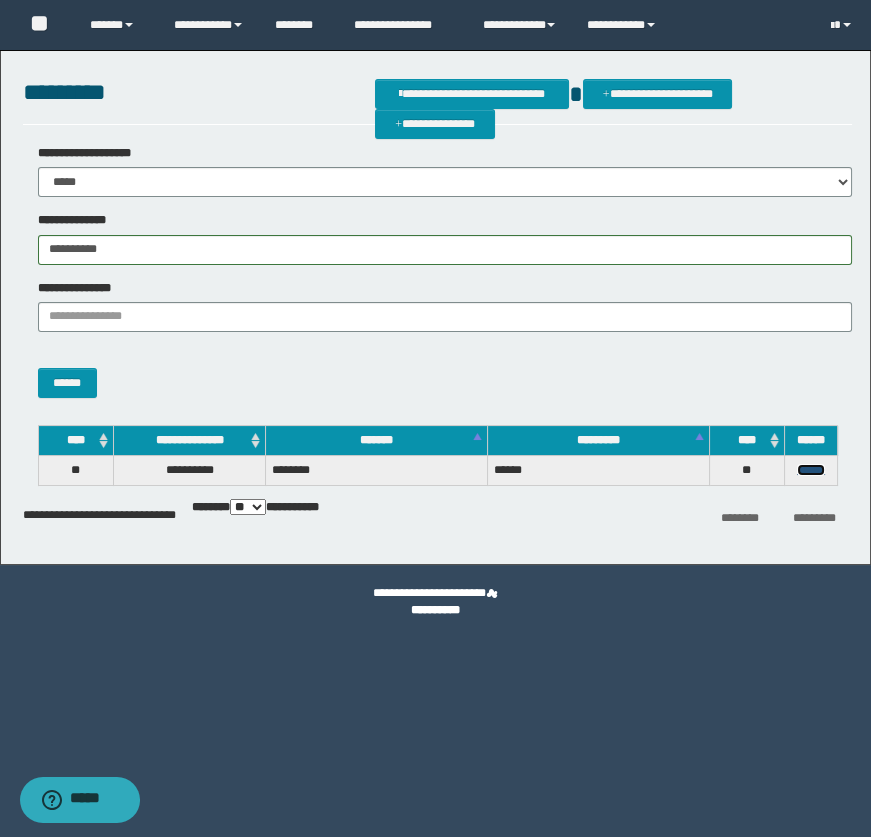 click on "******" at bounding box center [811, 470] 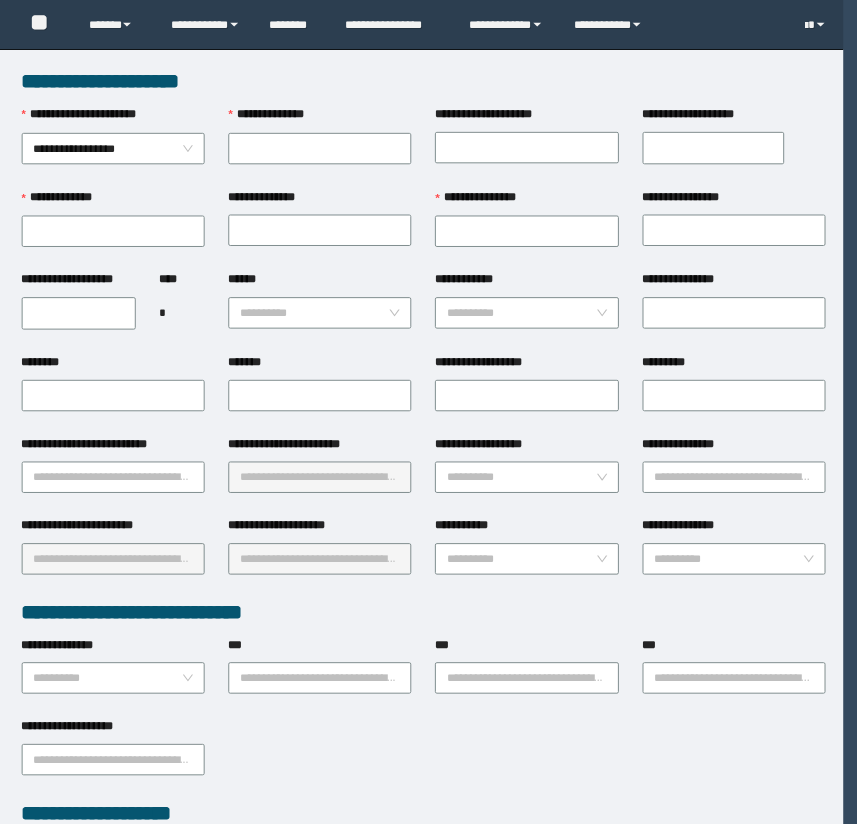 scroll, scrollTop: 0, scrollLeft: 0, axis: both 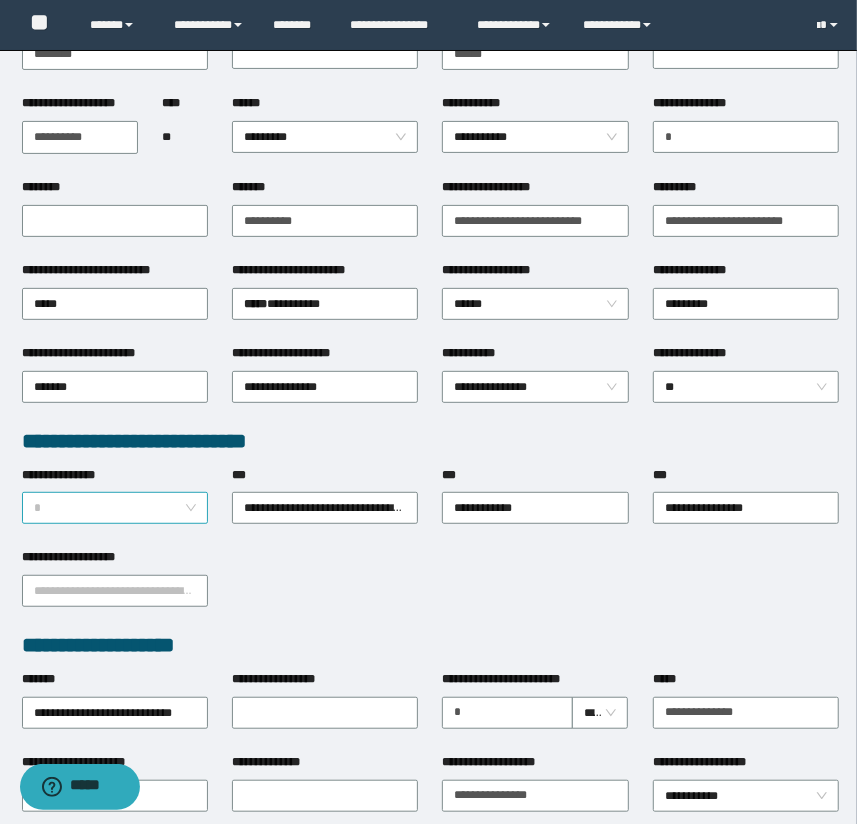 click on "*" at bounding box center (115, 508) 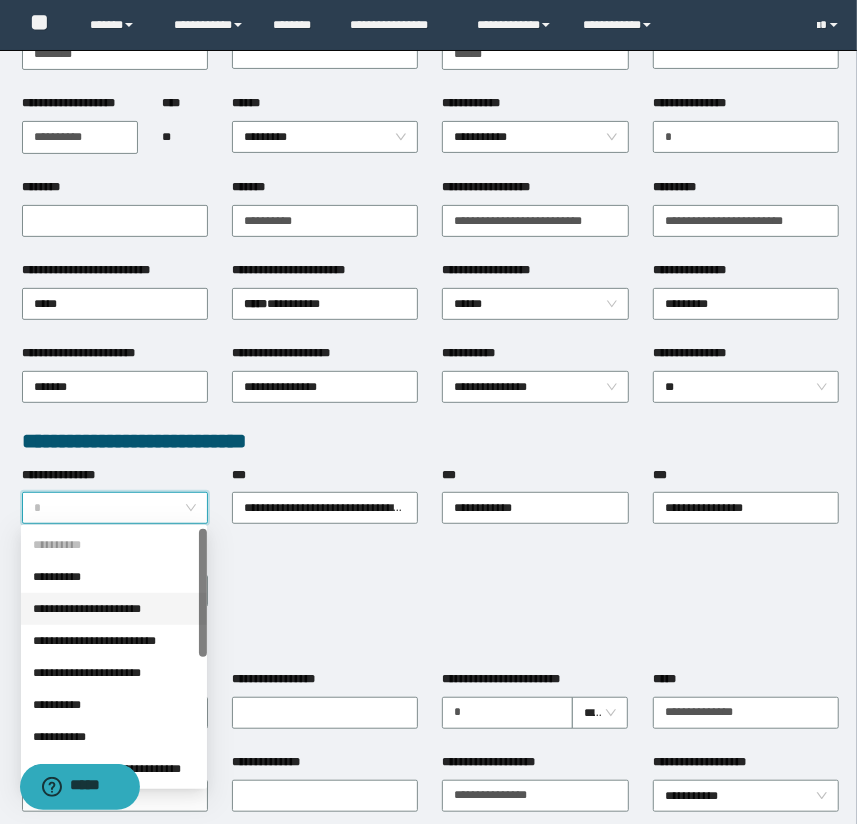click on "**********" at bounding box center [114, 609] 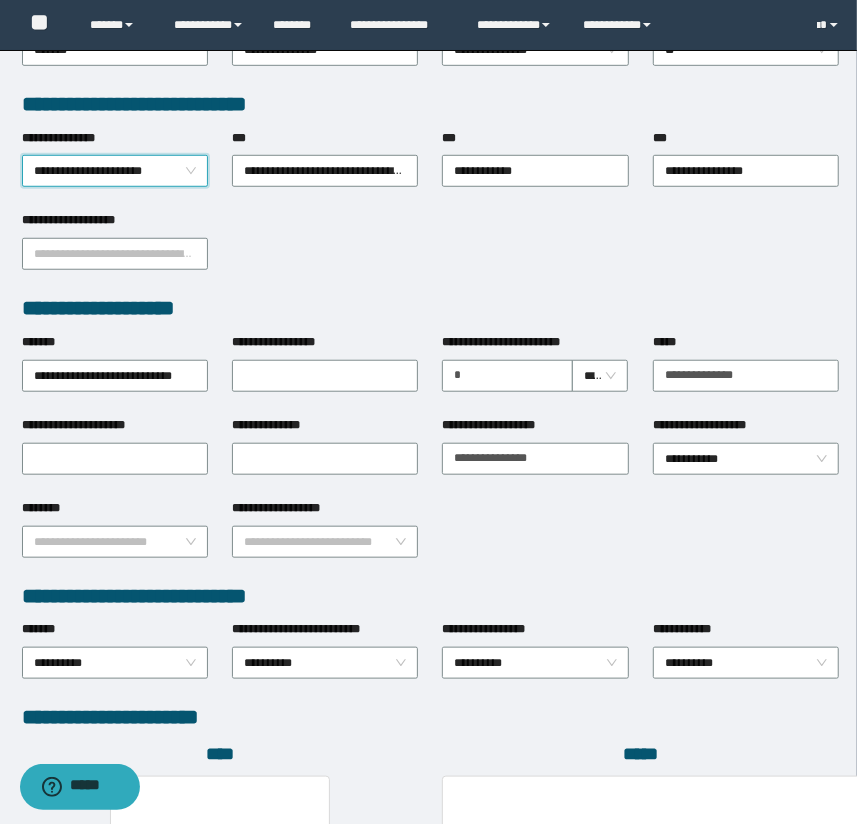 scroll, scrollTop: 878, scrollLeft: 0, axis: vertical 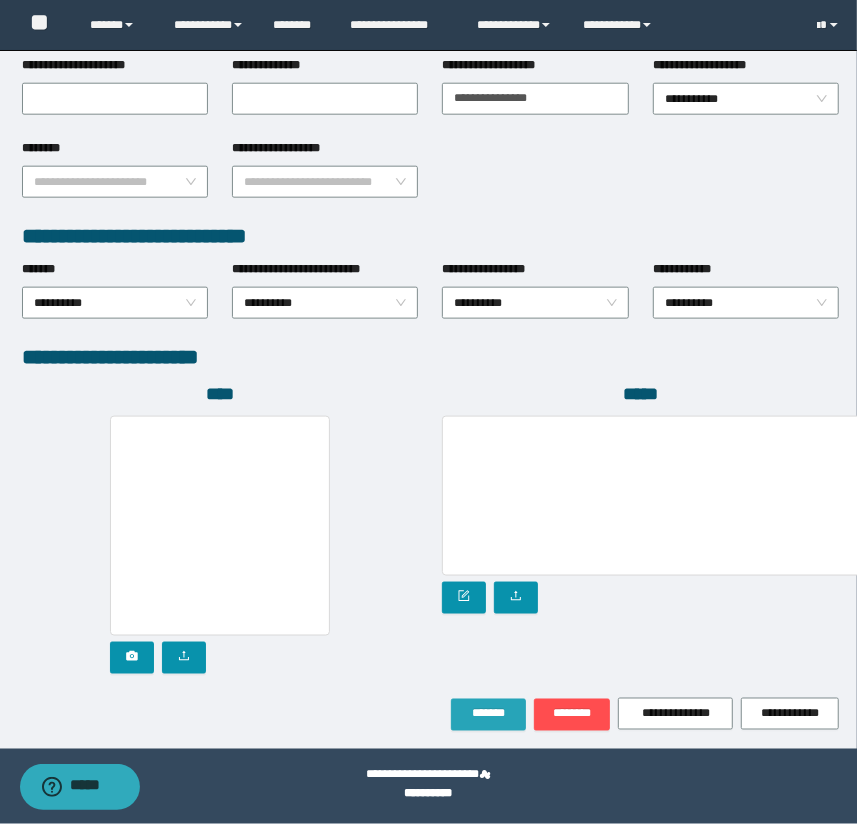 click on "*******" at bounding box center (488, 715) 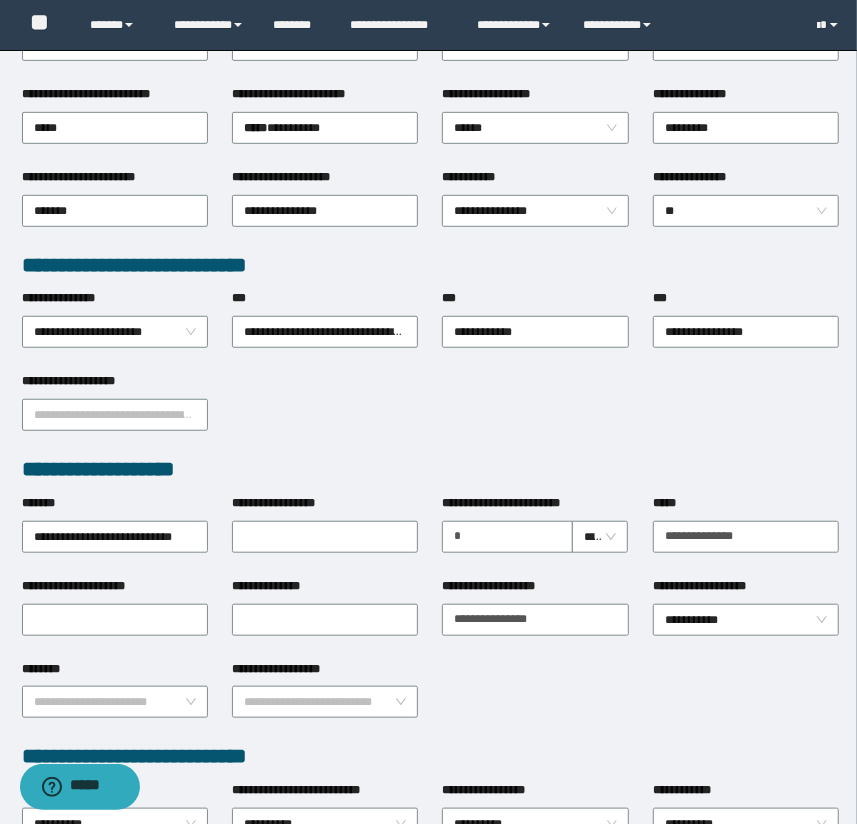 scroll, scrollTop: 0, scrollLeft: 0, axis: both 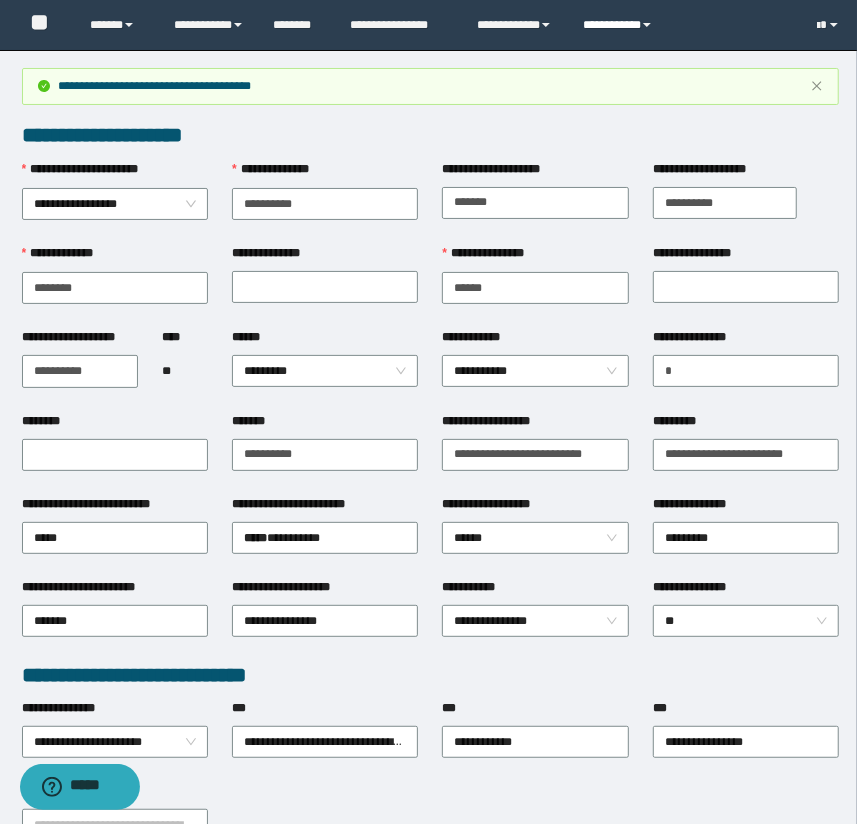 click on "**********" at bounding box center [620, 25] 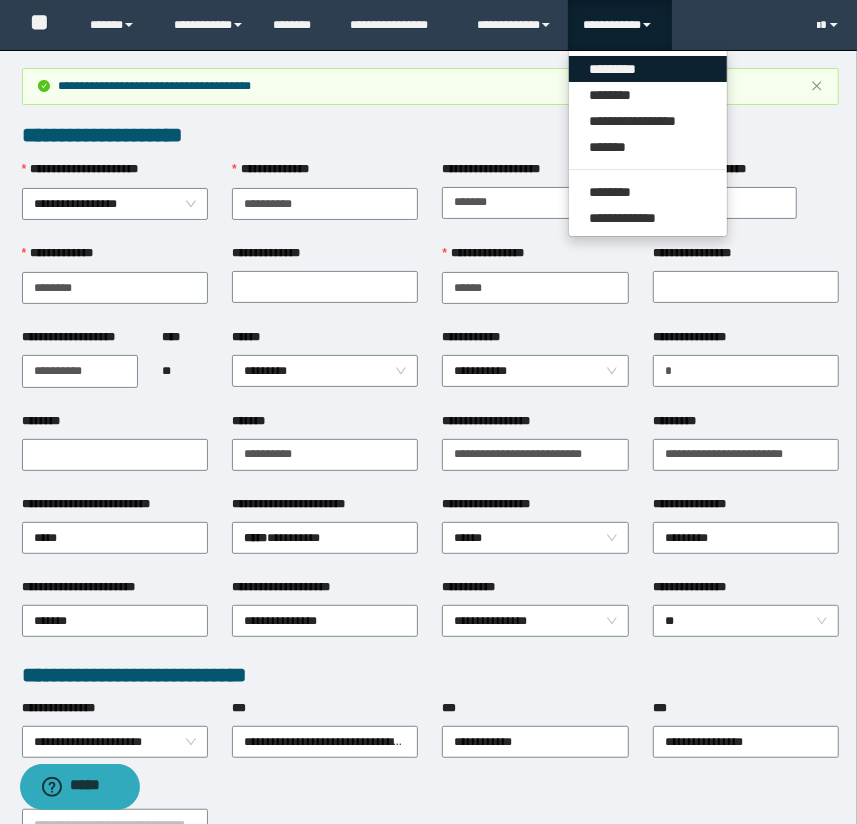 click on "*********" at bounding box center [648, 69] 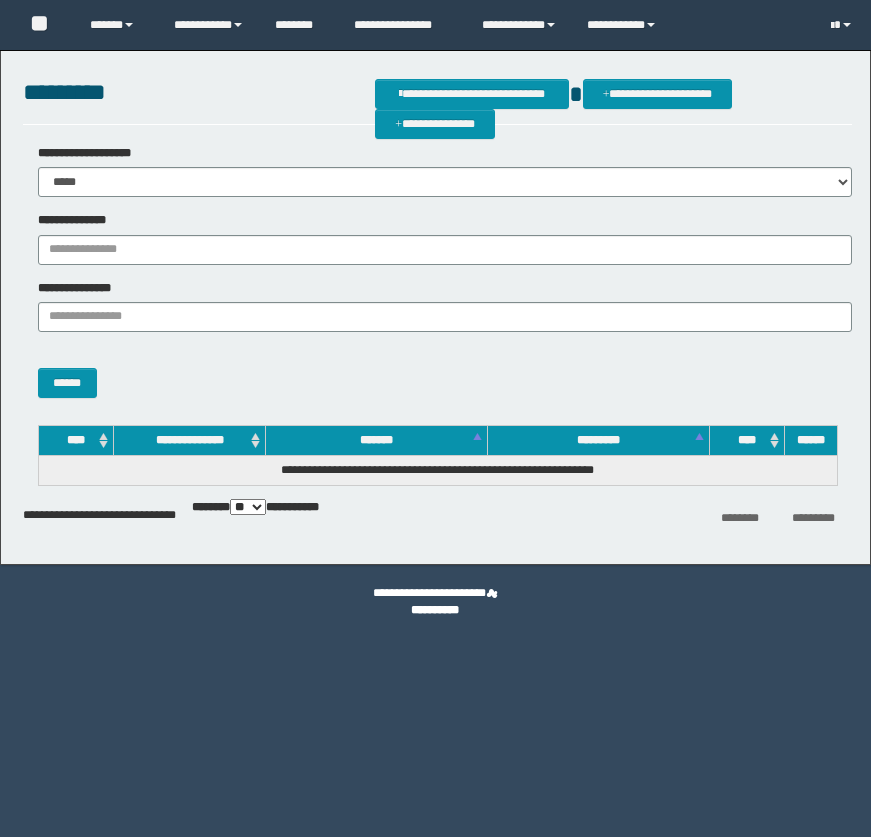 scroll, scrollTop: 0, scrollLeft: 0, axis: both 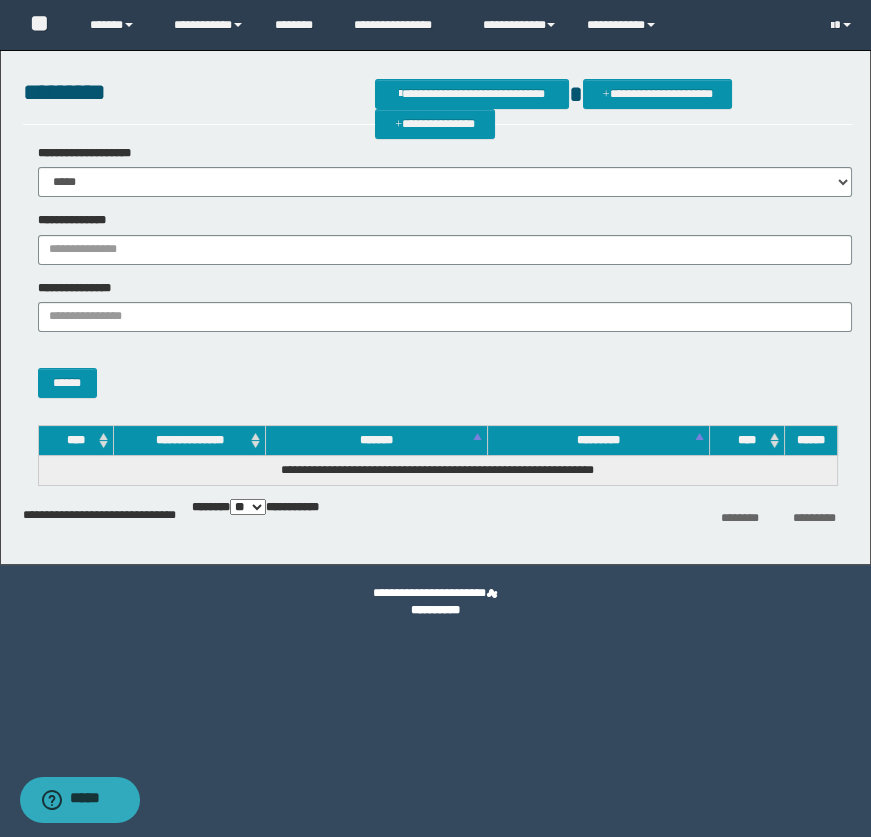 click on "**********" at bounding box center [438, 271] 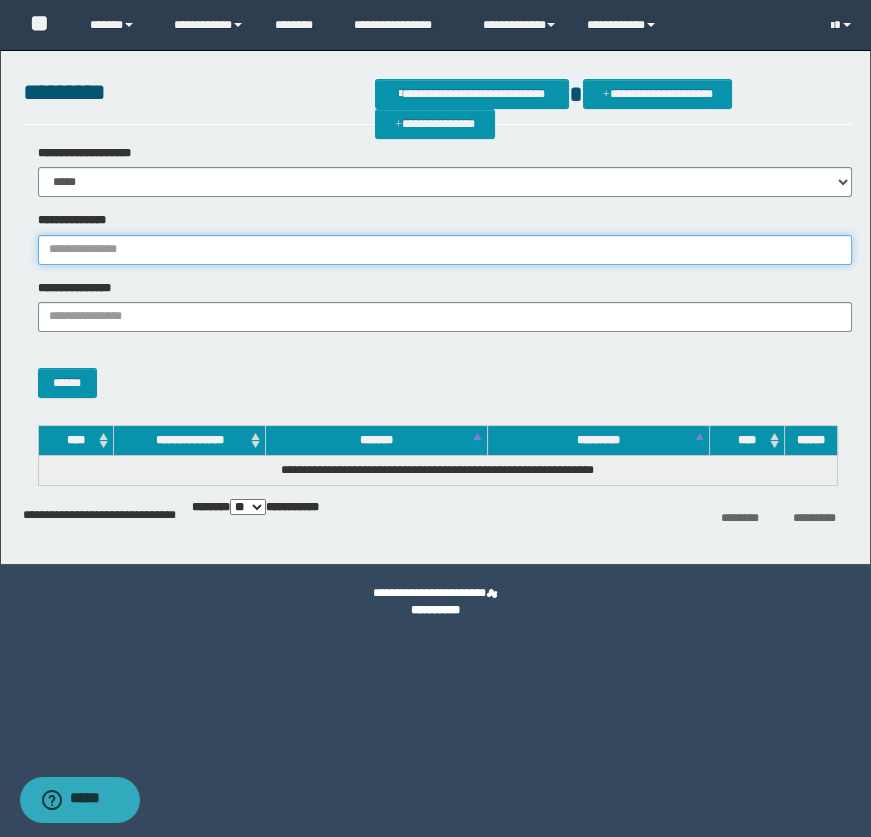 click on "**********" at bounding box center (445, 250) 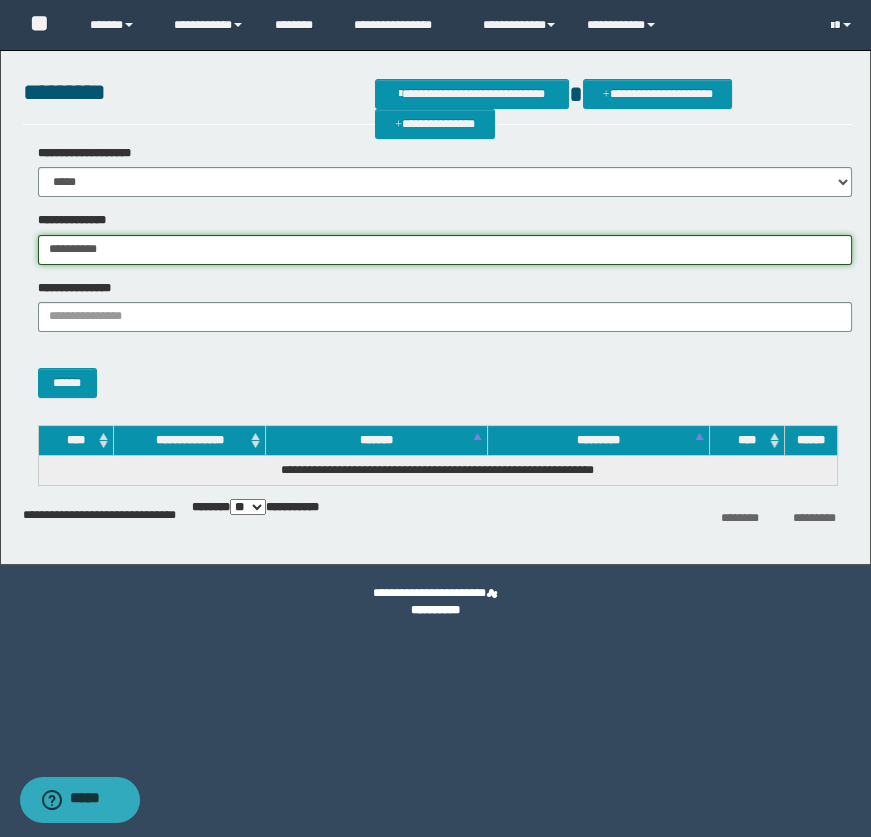 type on "**********" 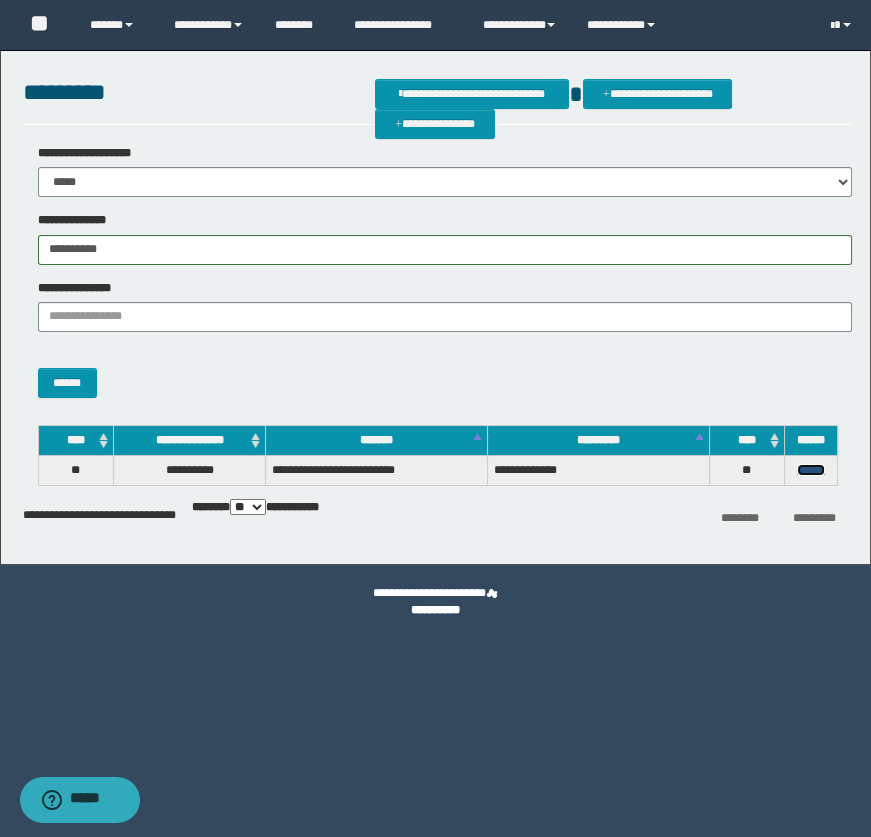 click on "******" at bounding box center [811, 470] 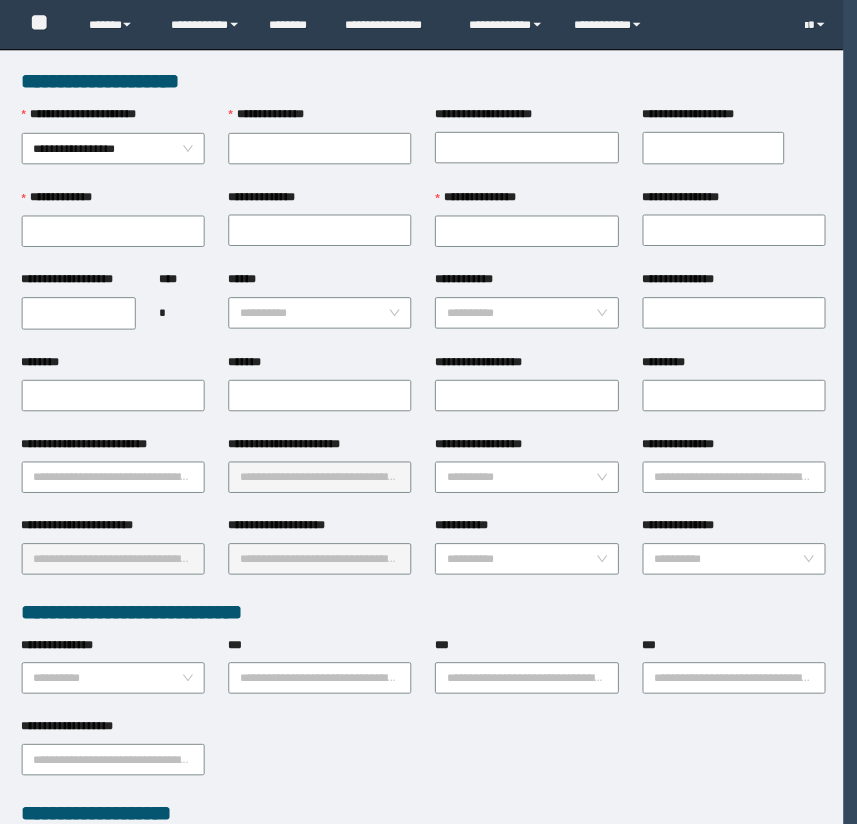scroll, scrollTop: 0, scrollLeft: 0, axis: both 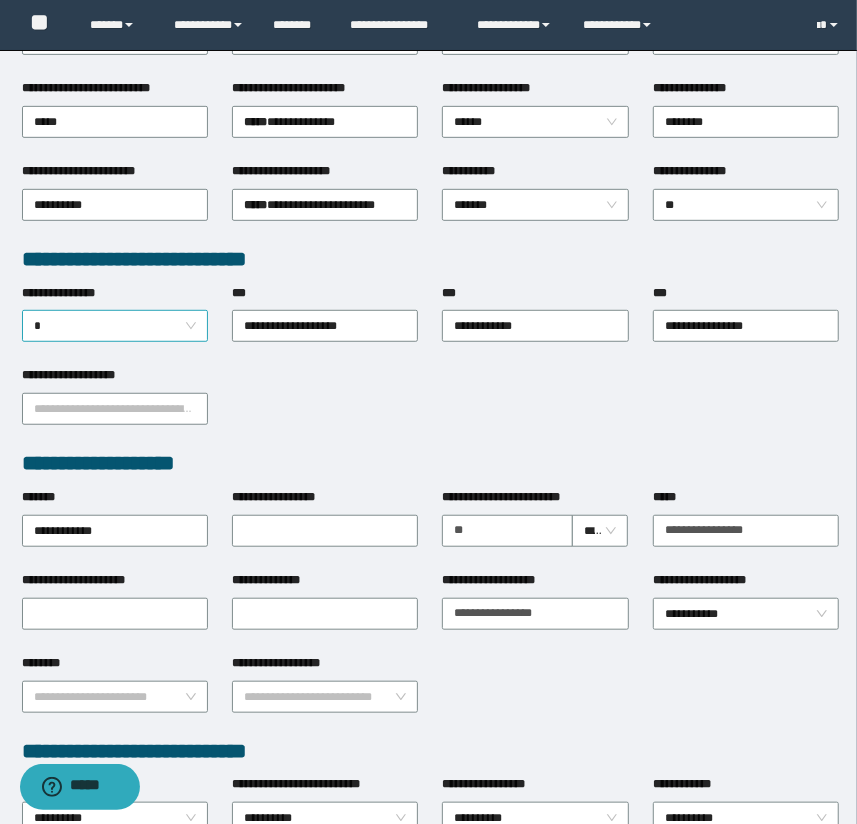 click on "*" at bounding box center [115, 326] 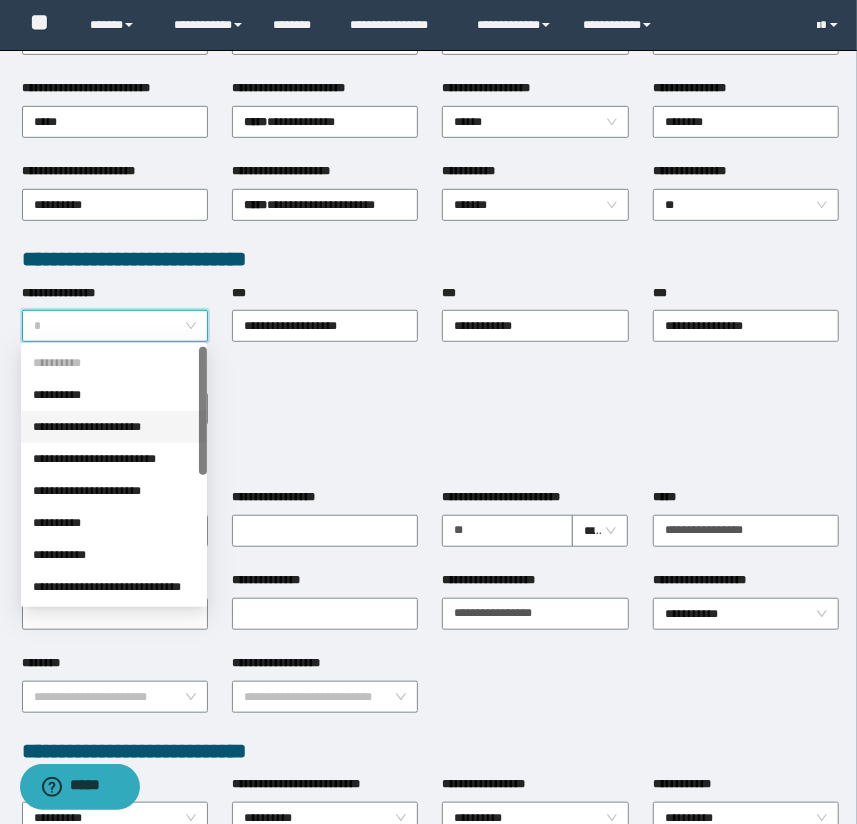 click on "**********" at bounding box center (114, 427) 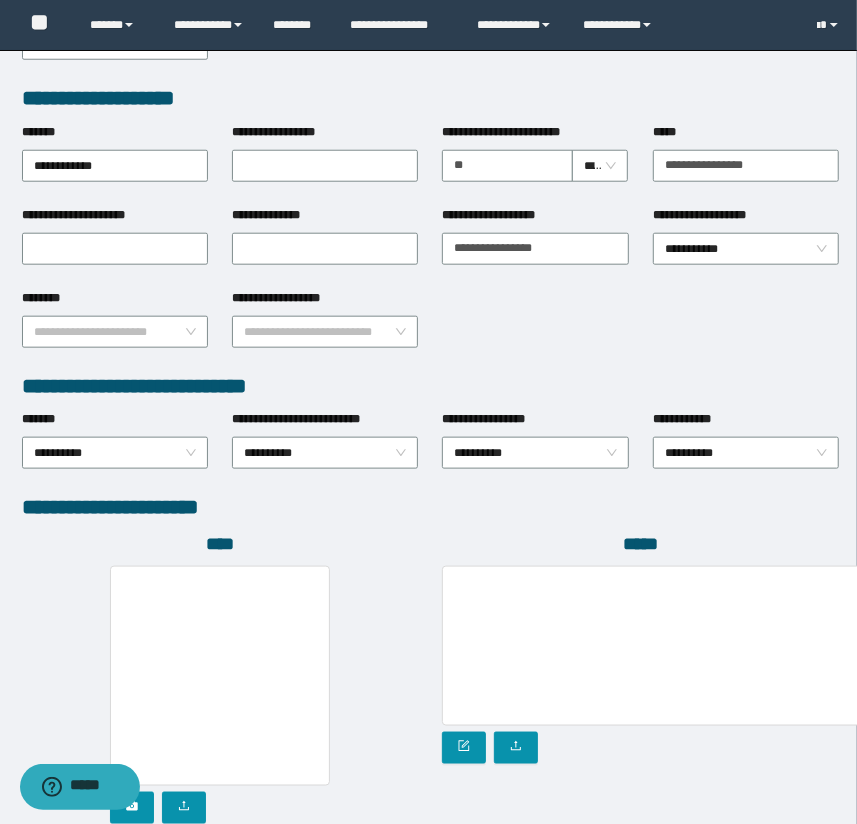 scroll, scrollTop: 878, scrollLeft: 0, axis: vertical 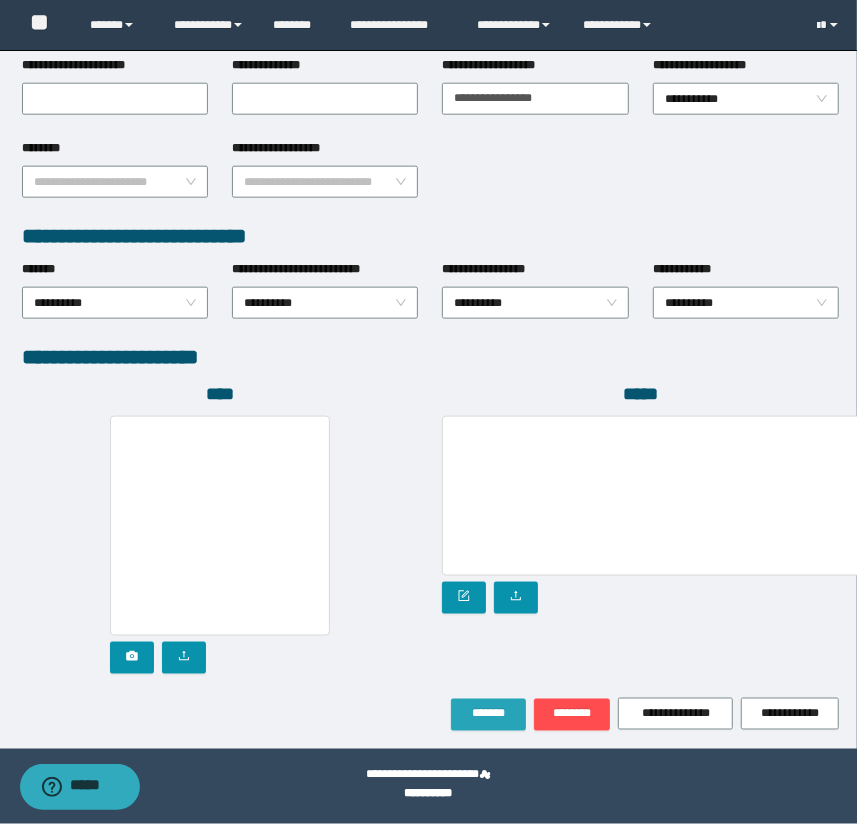 click on "*******" at bounding box center (488, 715) 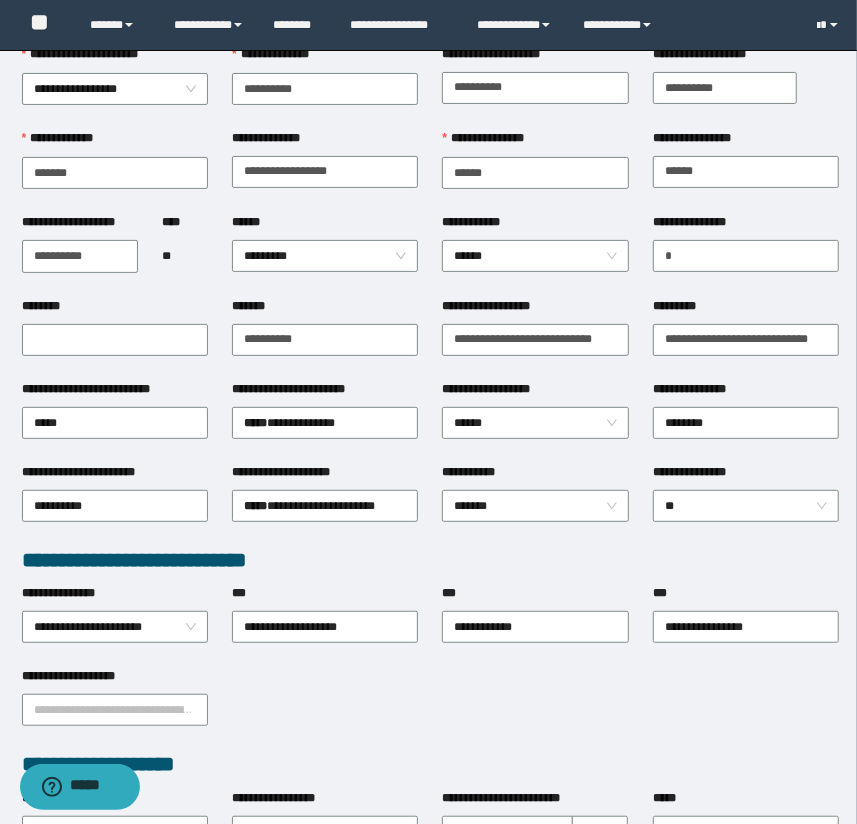 scroll, scrollTop: 112, scrollLeft: 0, axis: vertical 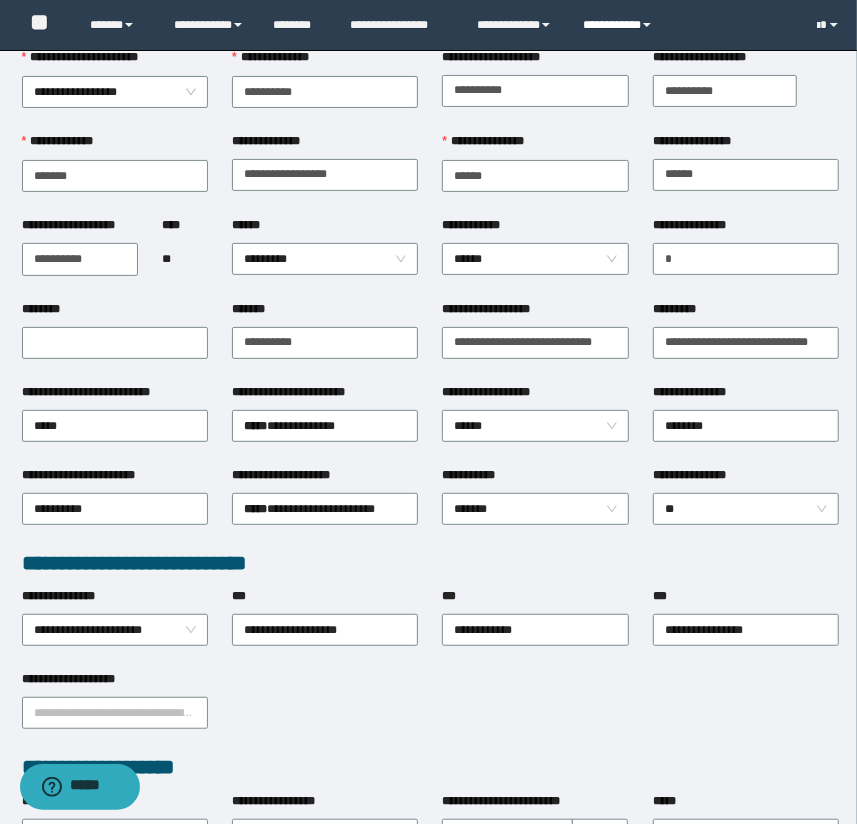 drag, startPoint x: 620, startPoint y: 29, endPoint x: 629, endPoint y: 66, distance: 38.078865 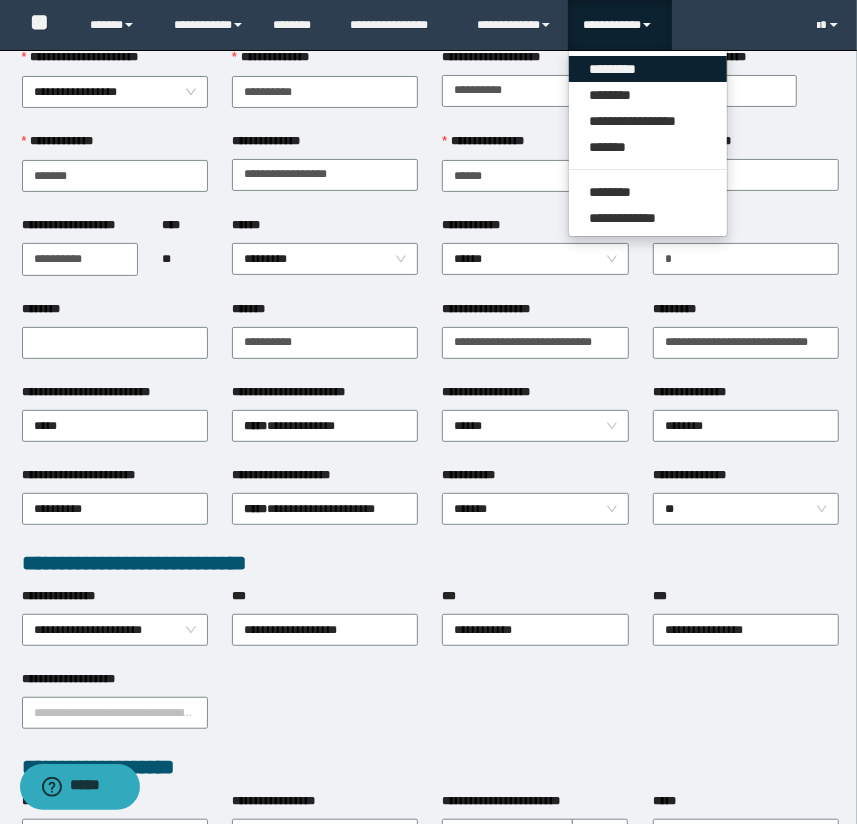 click on "*********" at bounding box center (648, 69) 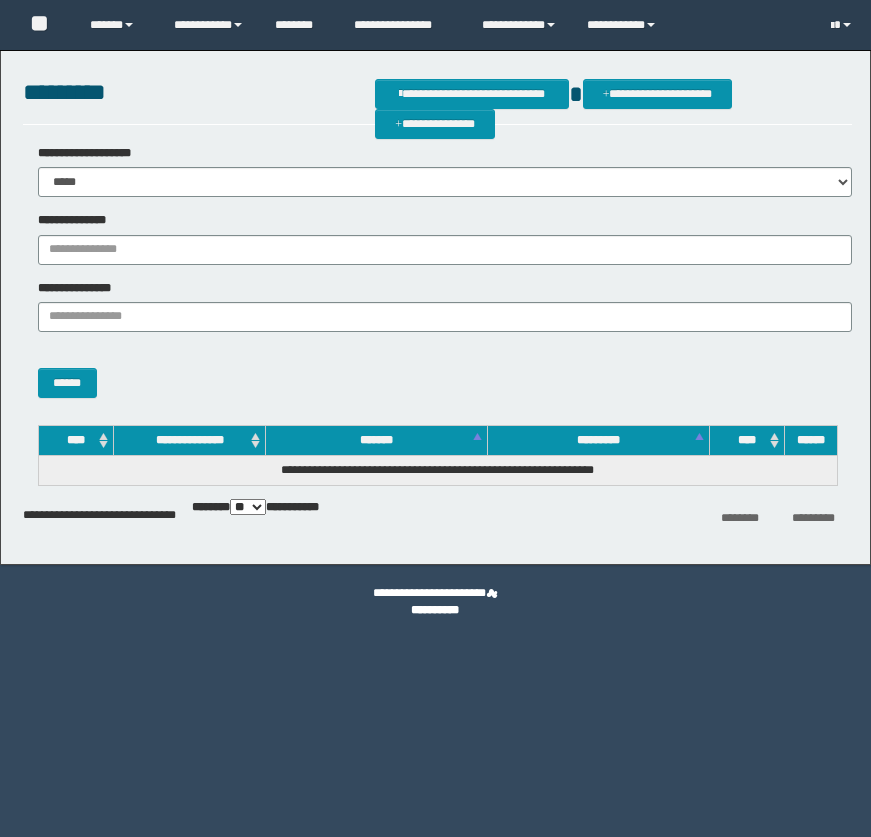 scroll, scrollTop: 0, scrollLeft: 0, axis: both 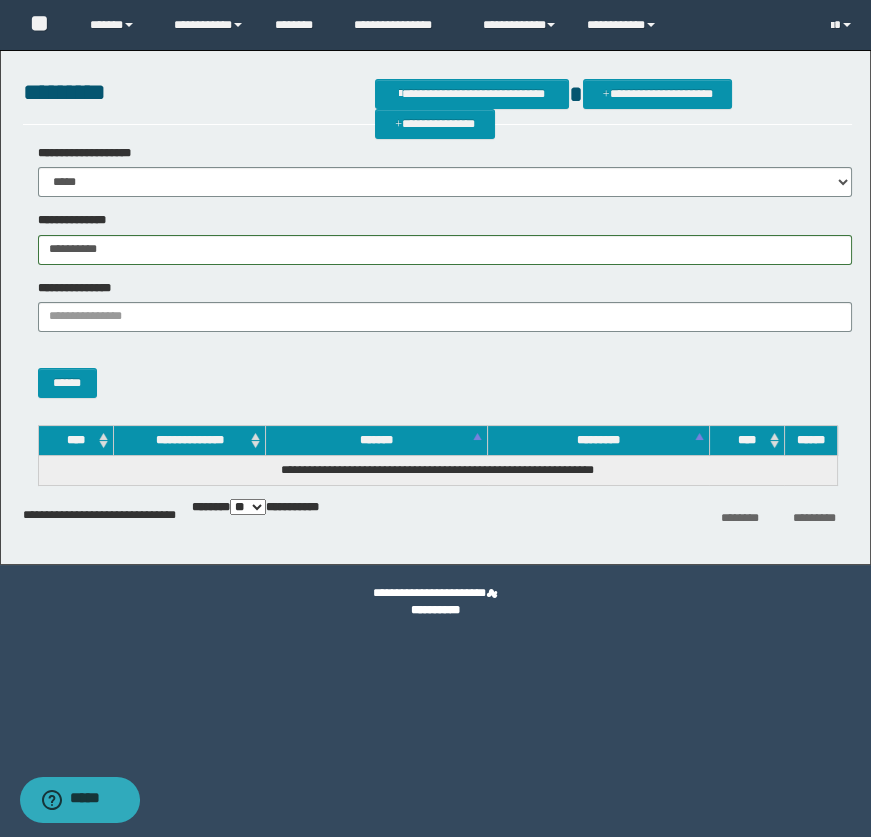 type on "**********" 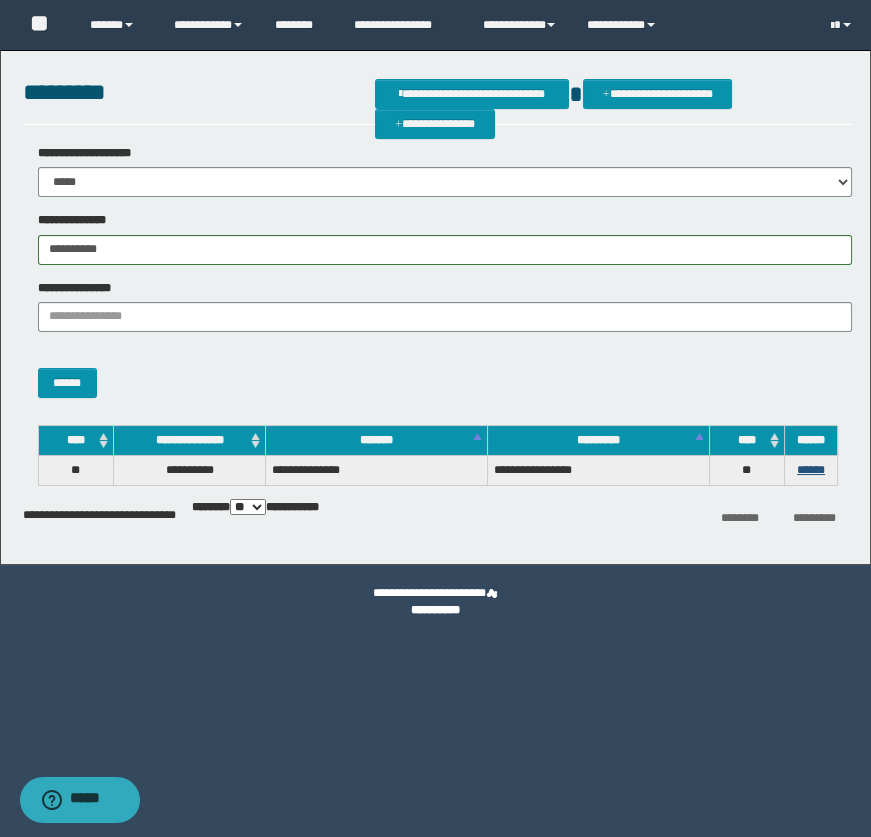 click on "******" at bounding box center [810, 471] 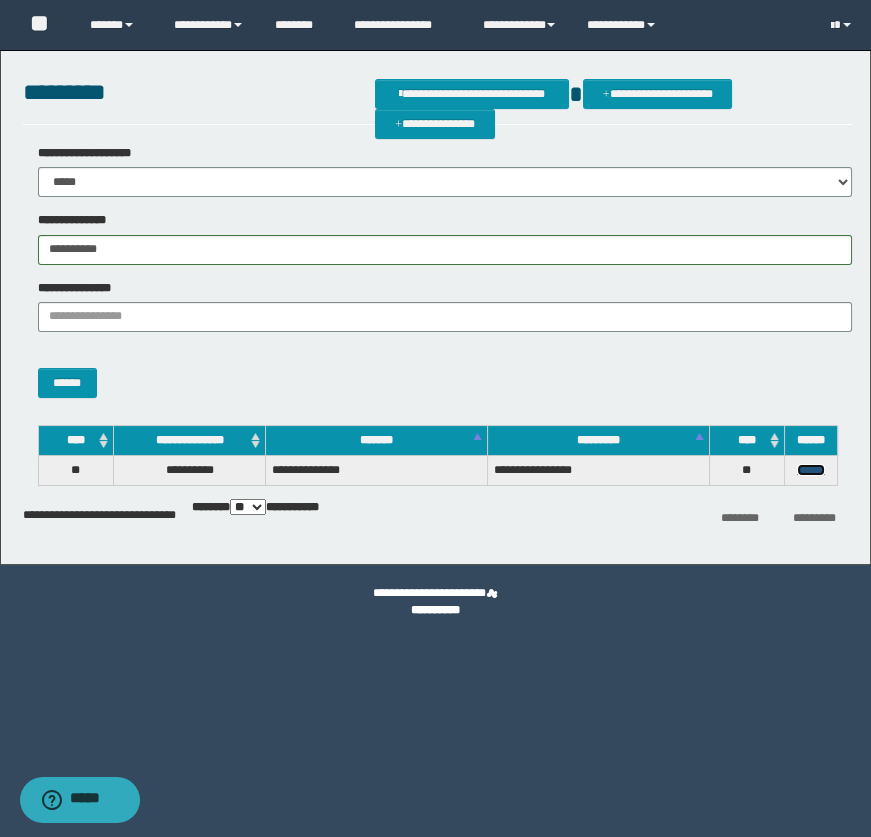 click on "******" at bounding box center (811, 470) 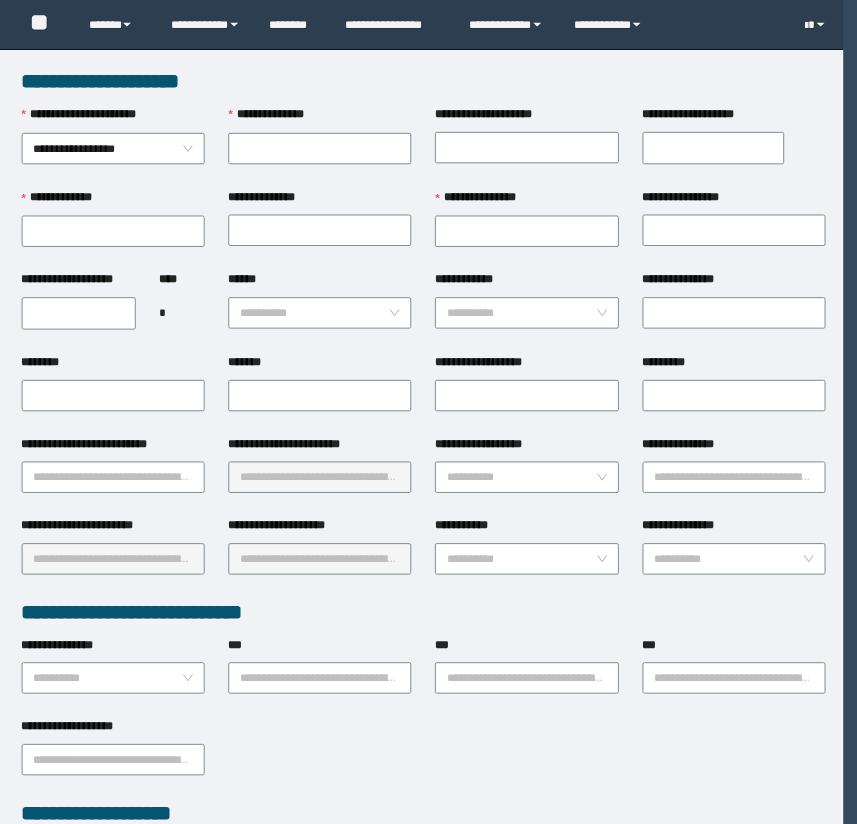 scroll, scrollTop: 0, scrollLeft: 0, axis: both 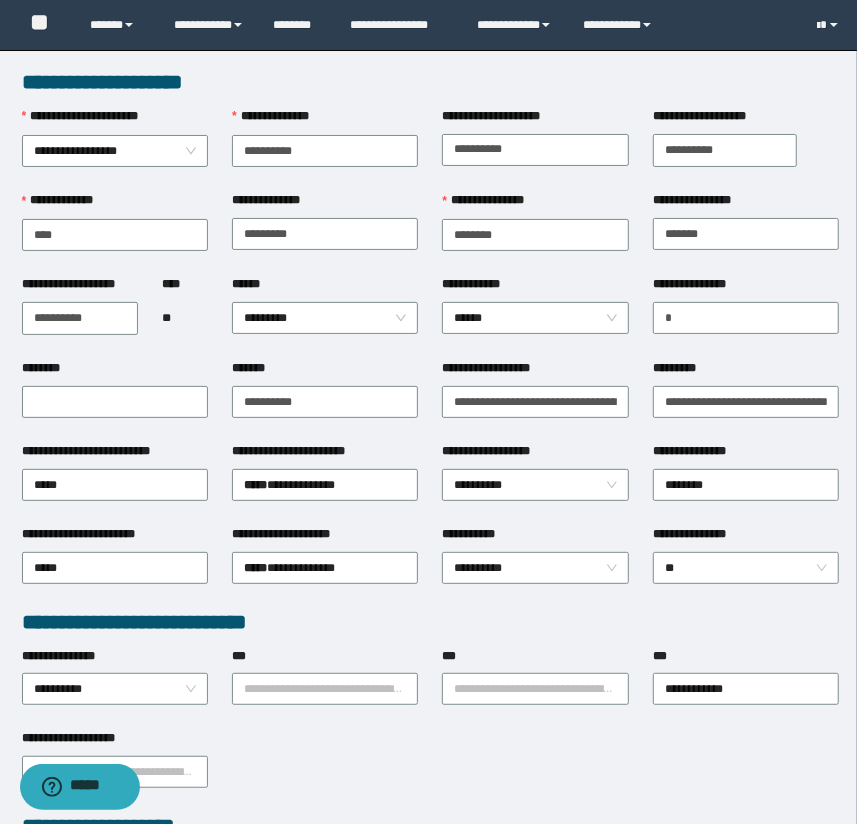 click on "**********" at bounding box center (725, 150) 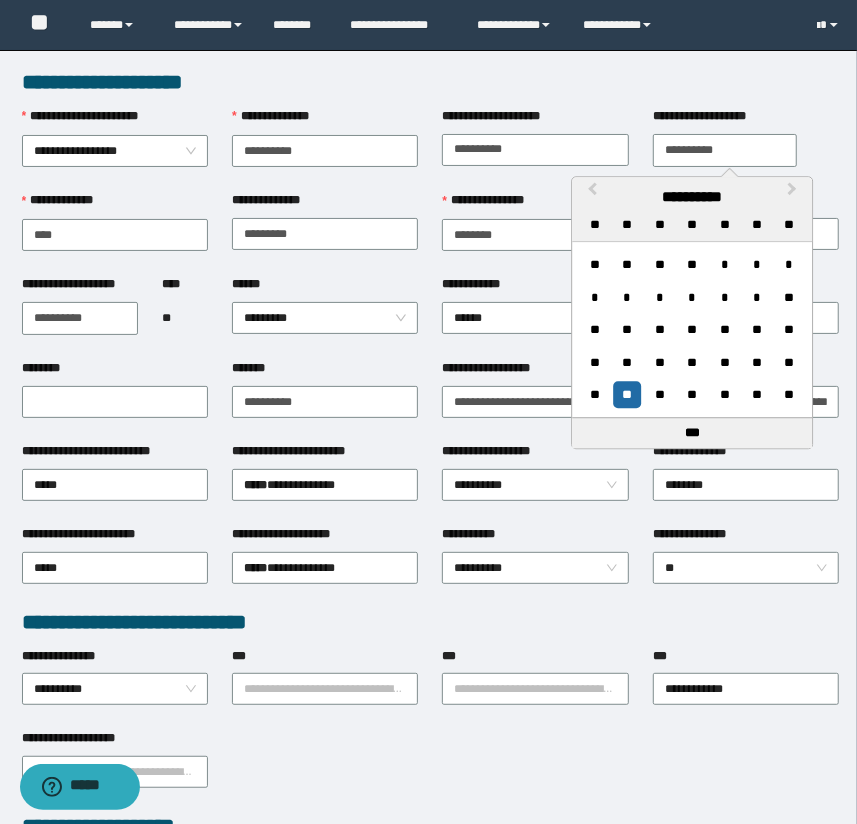 type on "**********" 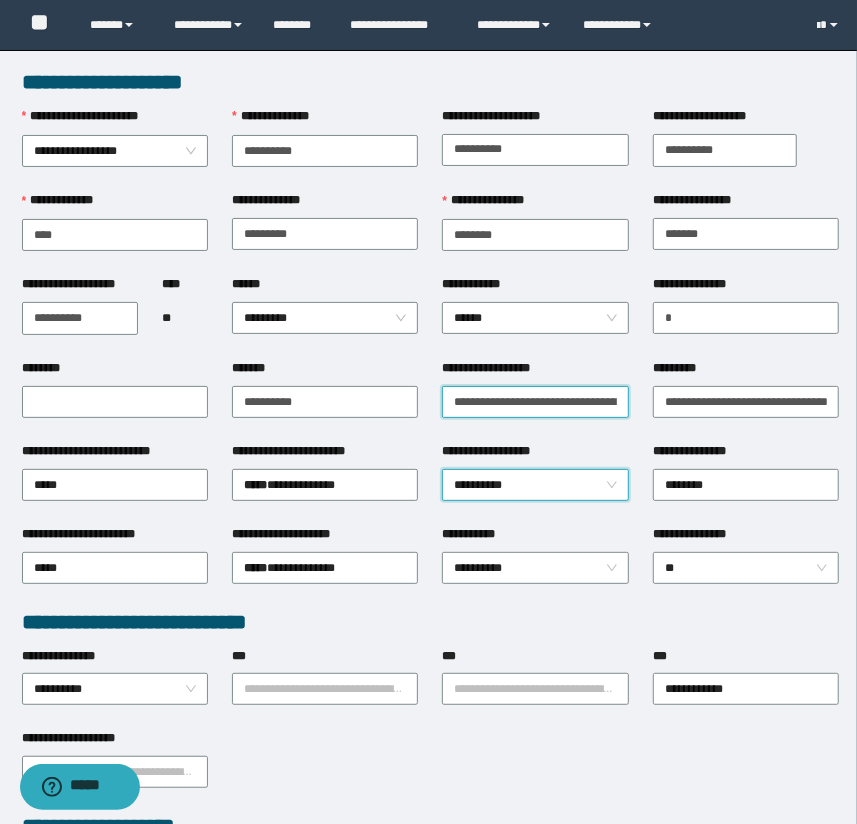 scroll, scrollTop: 0, scrollLeft: 200, axis: horizontal 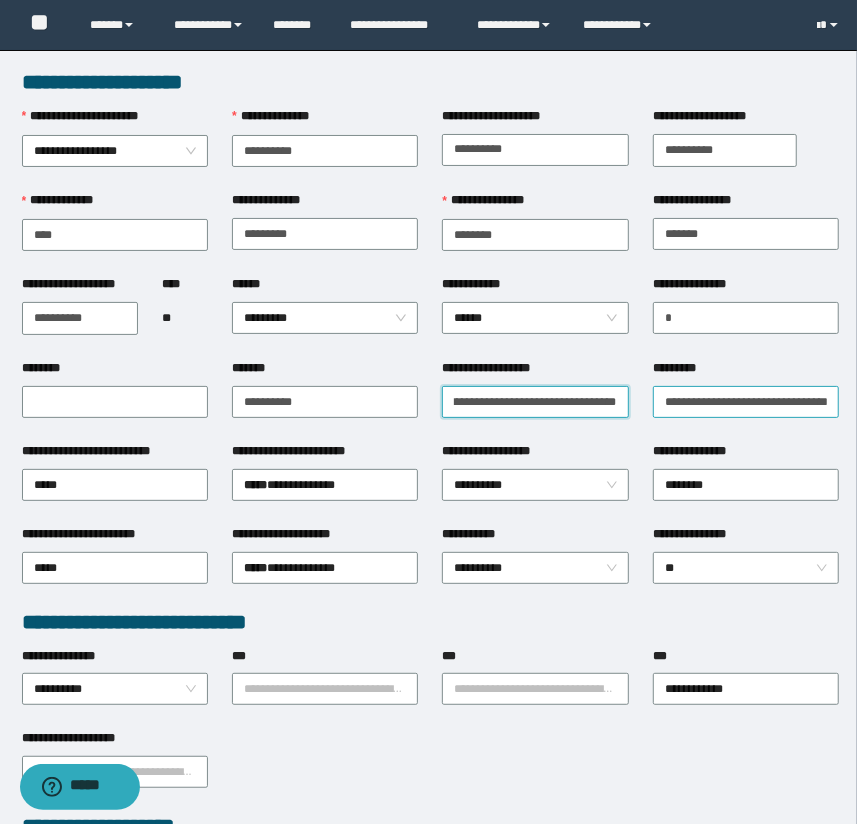 drag, startPoint x: 610, startPoint y: 390, endPoint x: 663, endPoint y: 391, distance: 53.009434 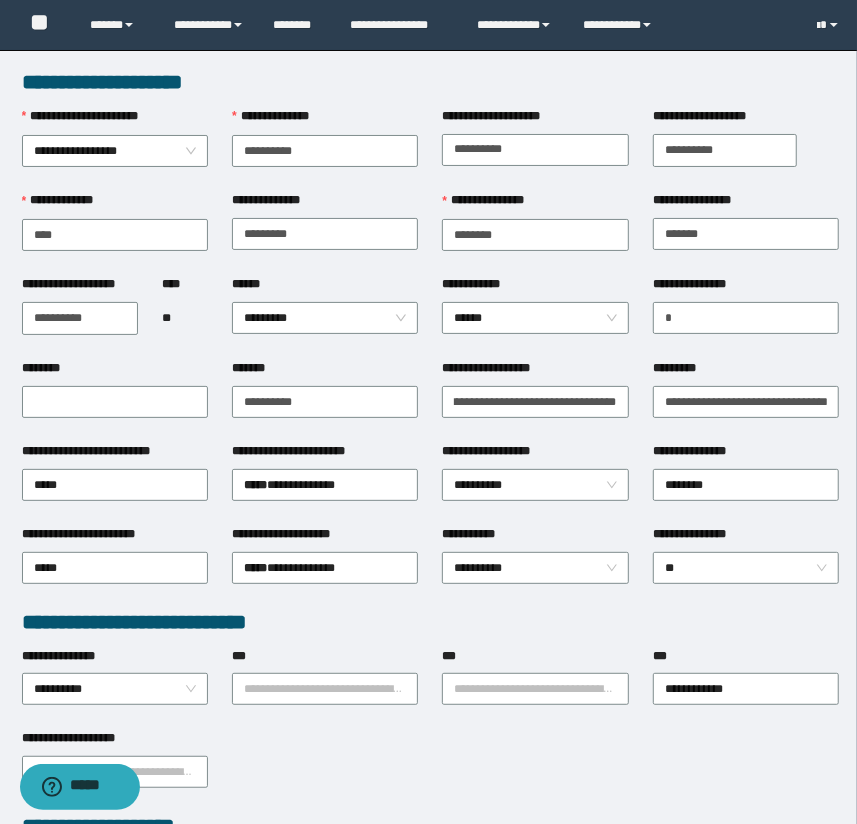 click on "**********" at bounding box center [535, 400] 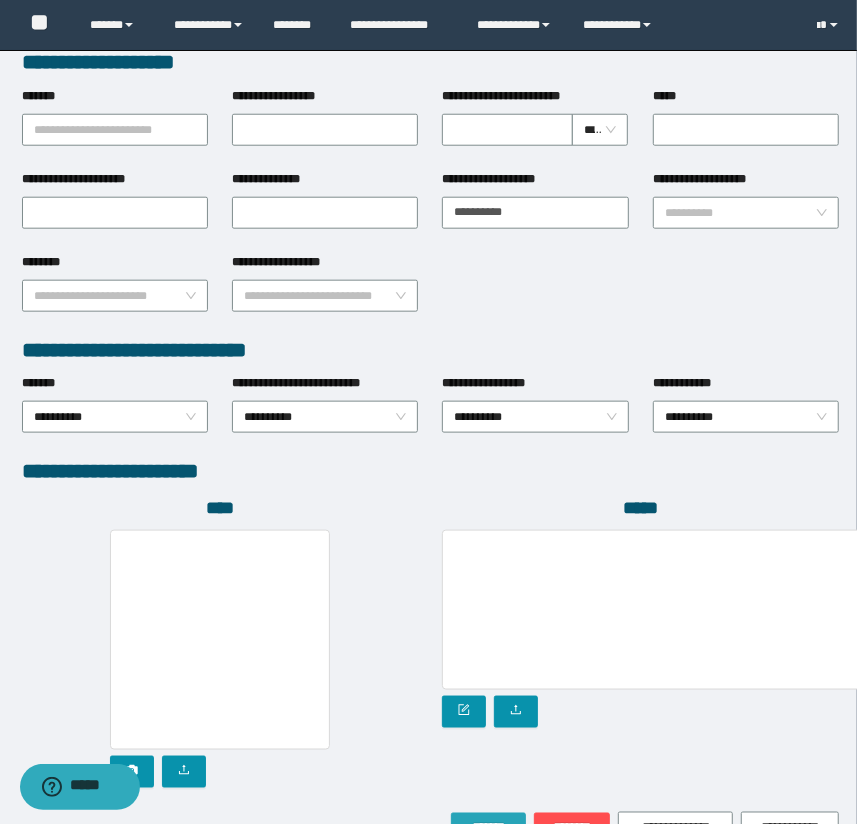 scroll, scrollTop: 878, scrollLeft: 0, axis: vertical 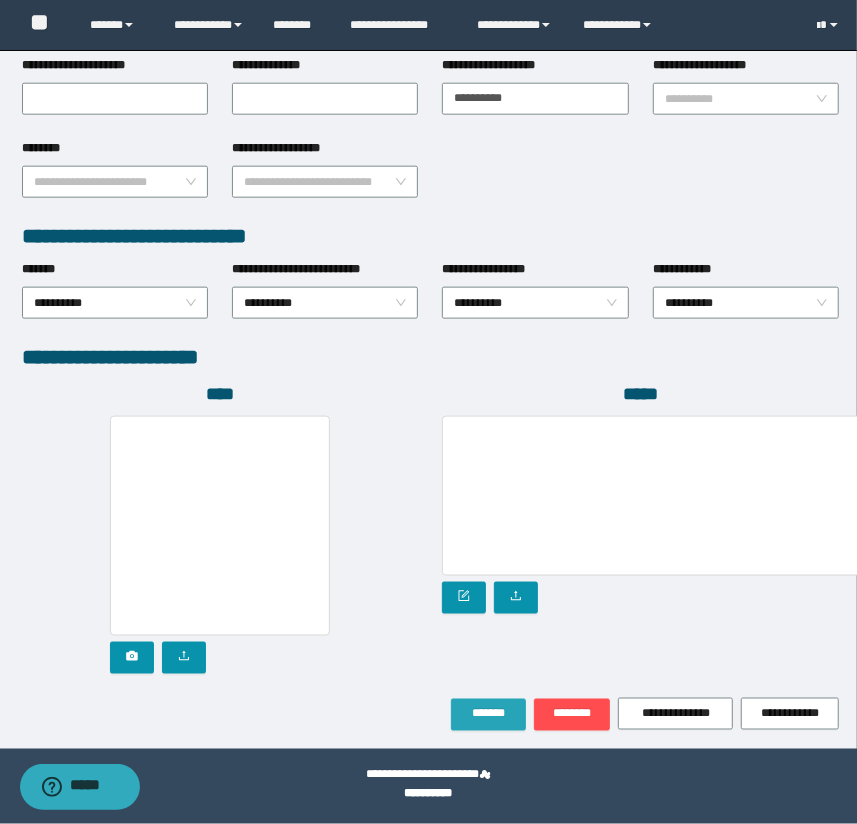 click on "*******" at bounding box center (488, 714) 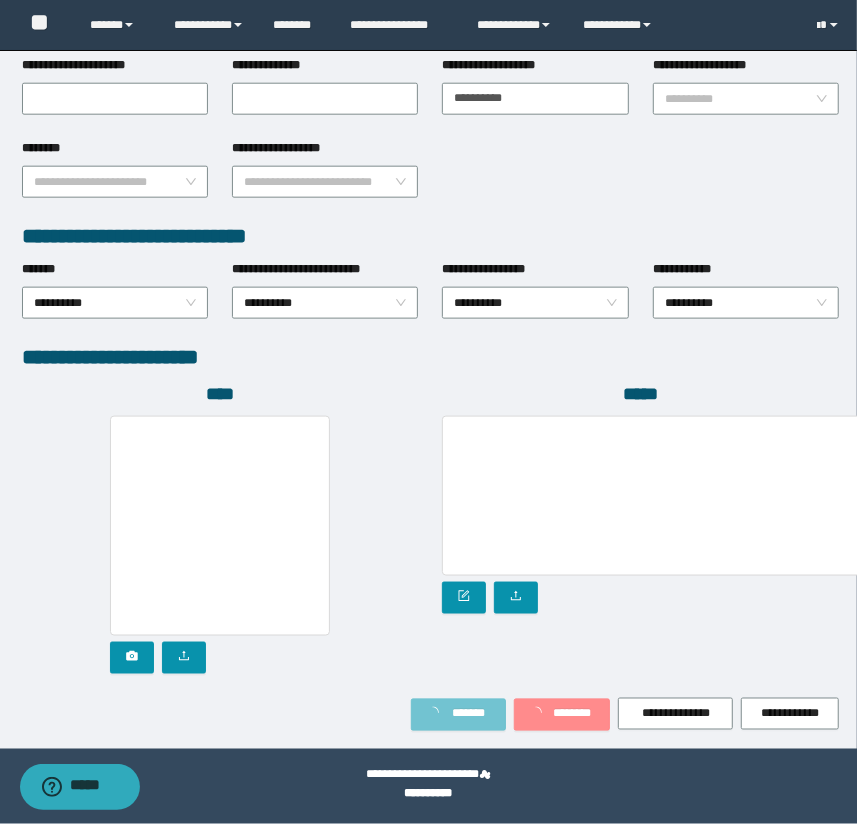 scroll, scrollTop: 930, scrollLeft: 0, axis: vertical 